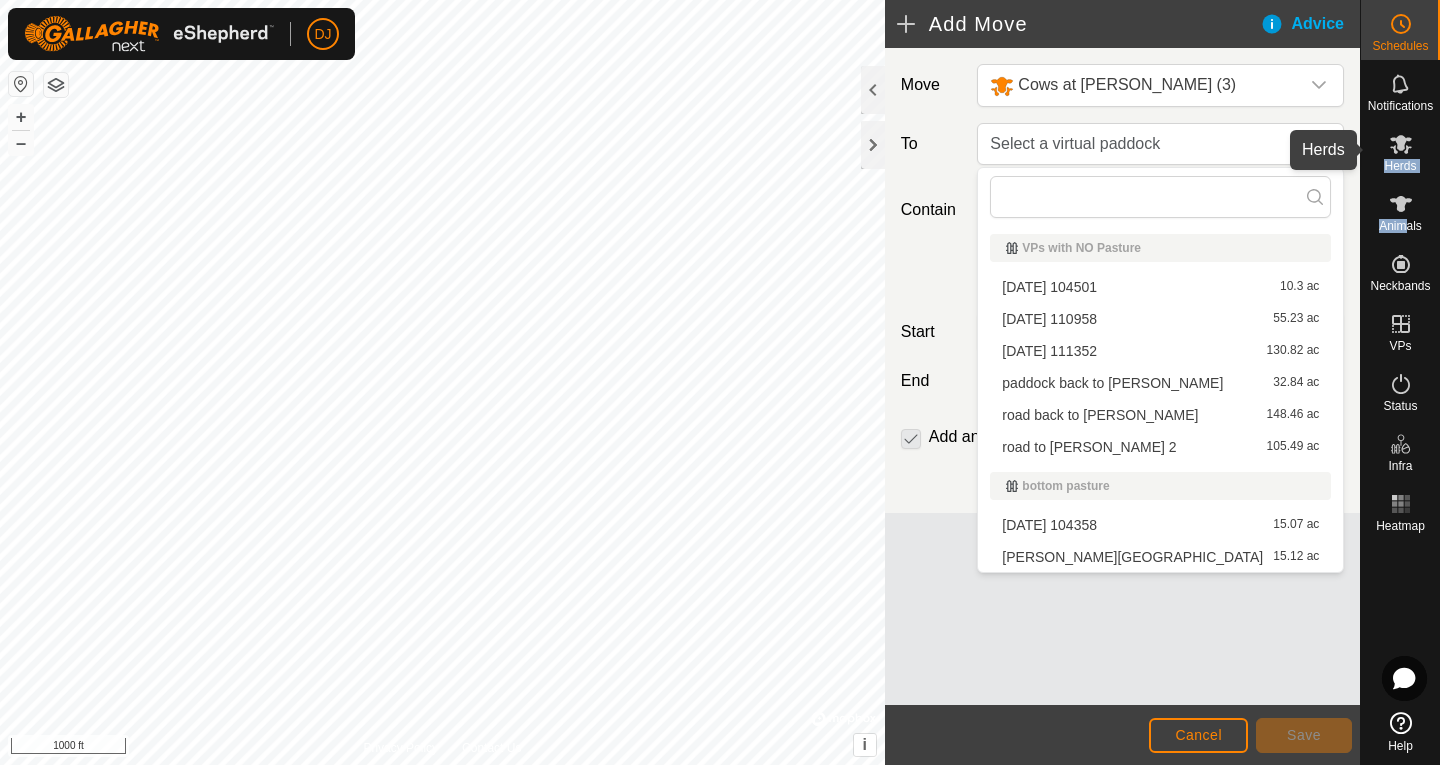 scroll, scrollTop: 0, scrollLeft: 0, axis: both 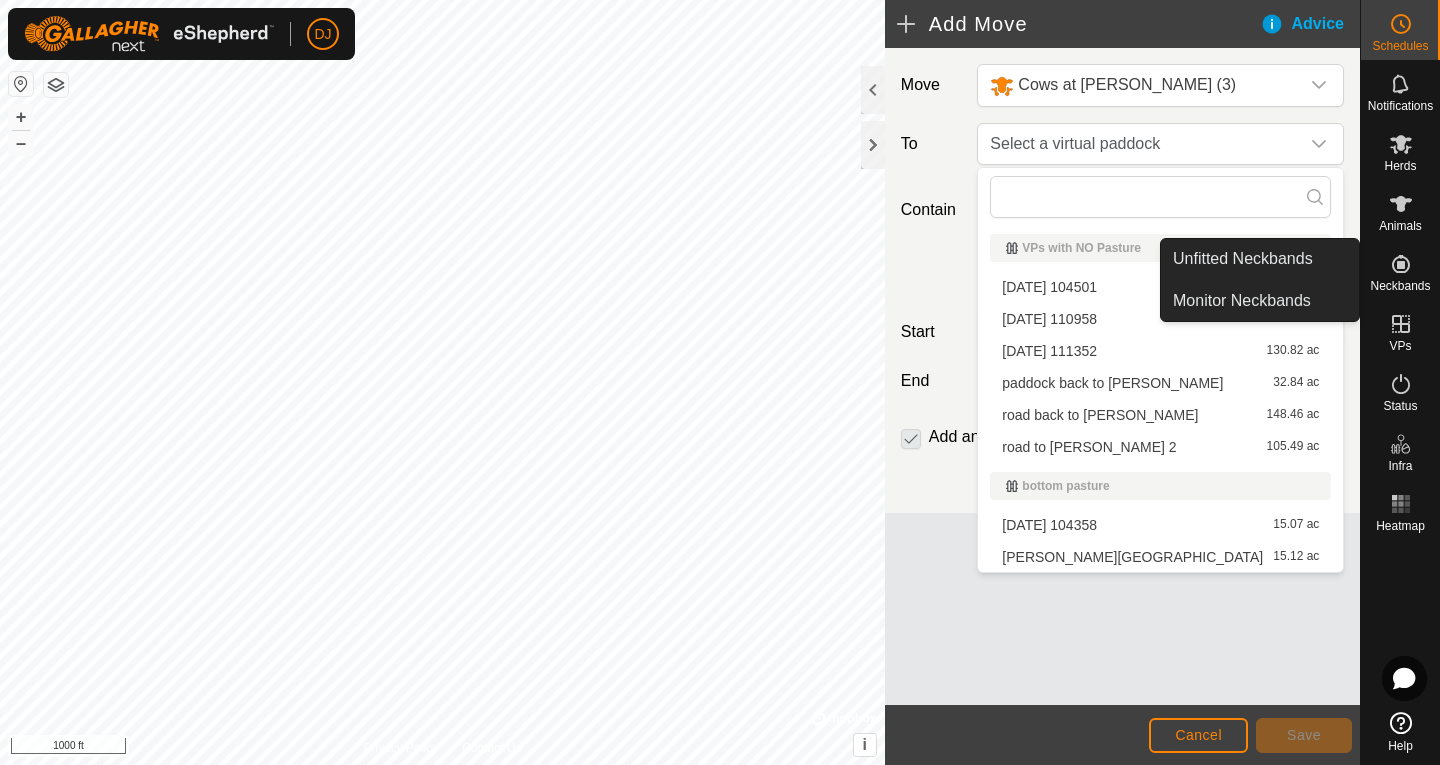 drag, startPoint x: 0, startPoint y: 0, endPoint x: 1436, endPoint y: 251, distance: 1457.7712 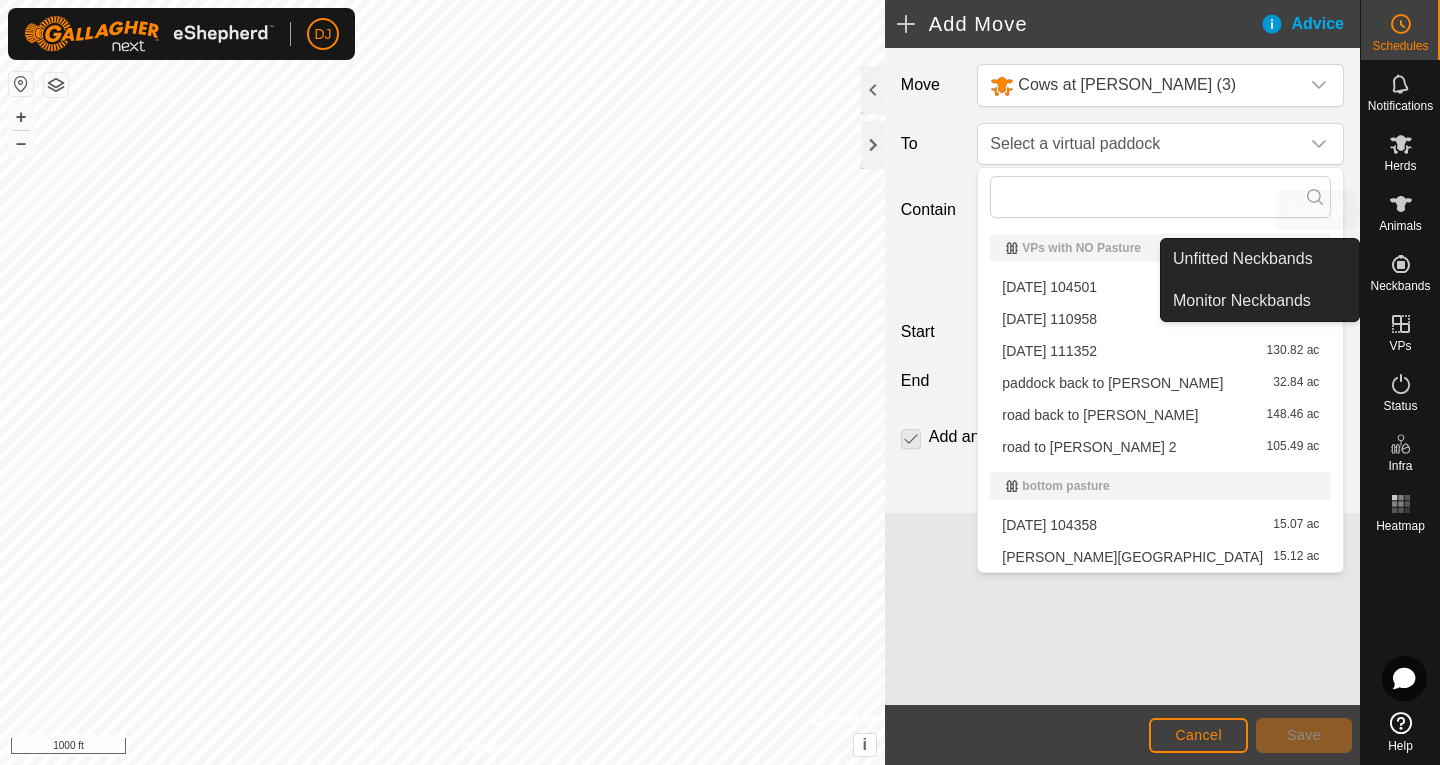 drag, startPoint x: 1436, startPoint y: 251, endPoint x: 1437, endPoint y: 217, distance: 34.0147 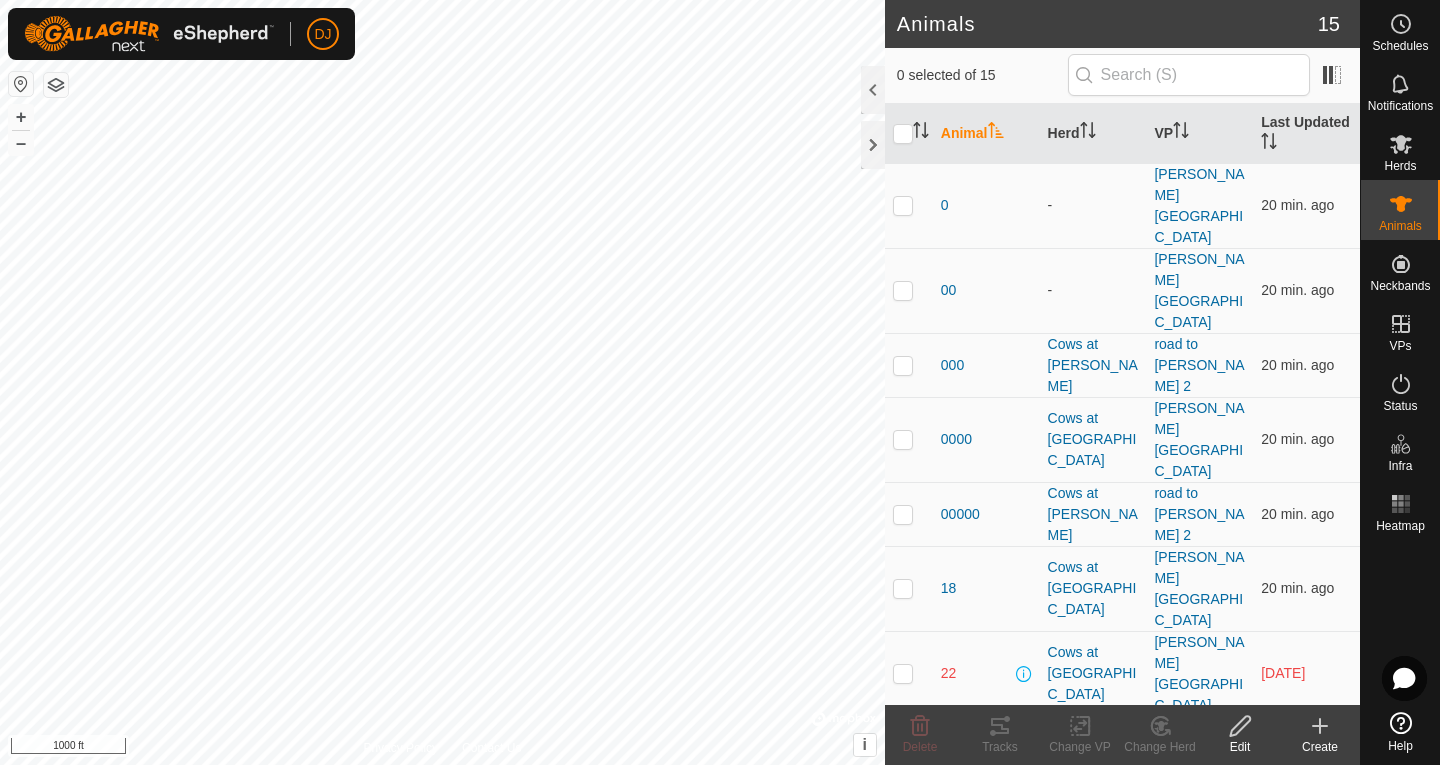 click on "Animals" at bounding box center (1400, 210) 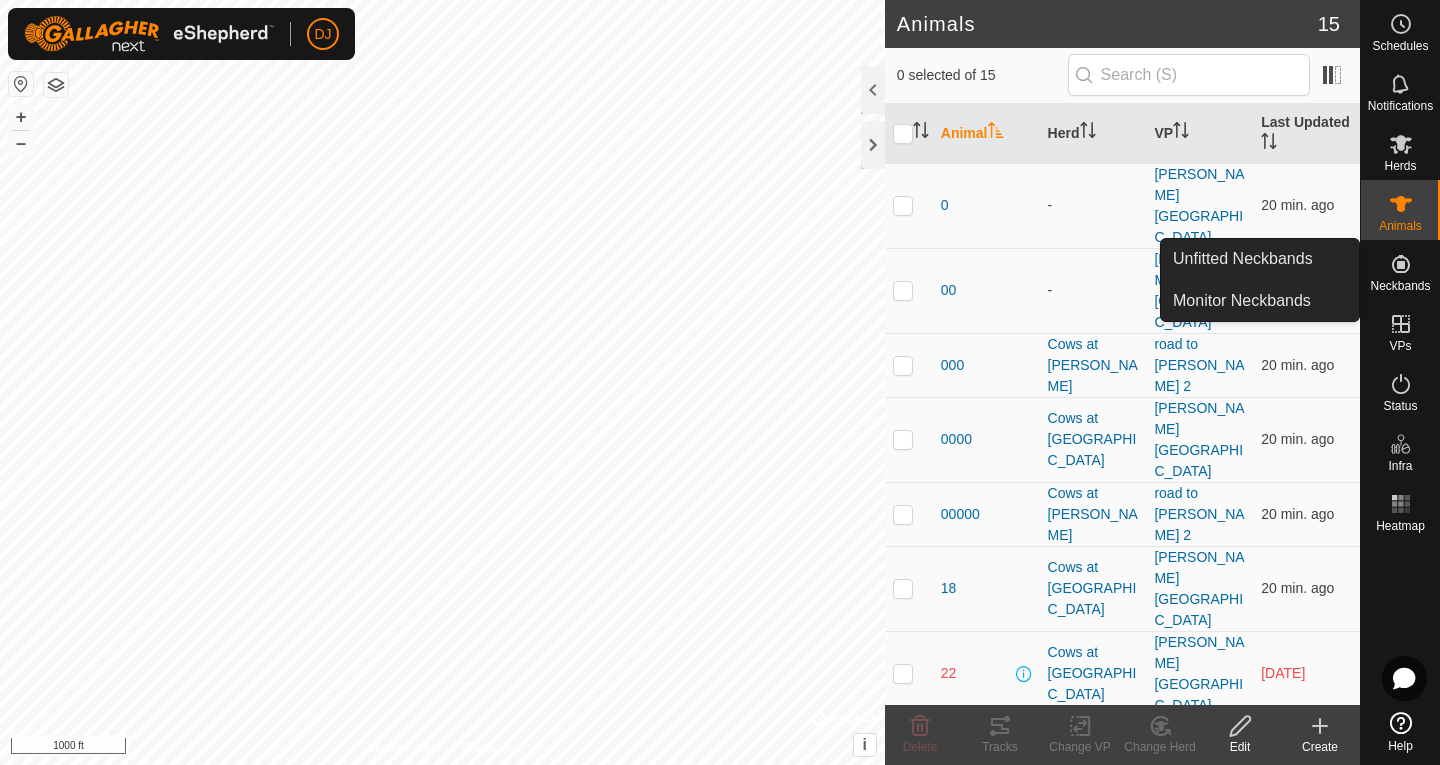 click on "Neckbands" at bounding box center [1400, 270] 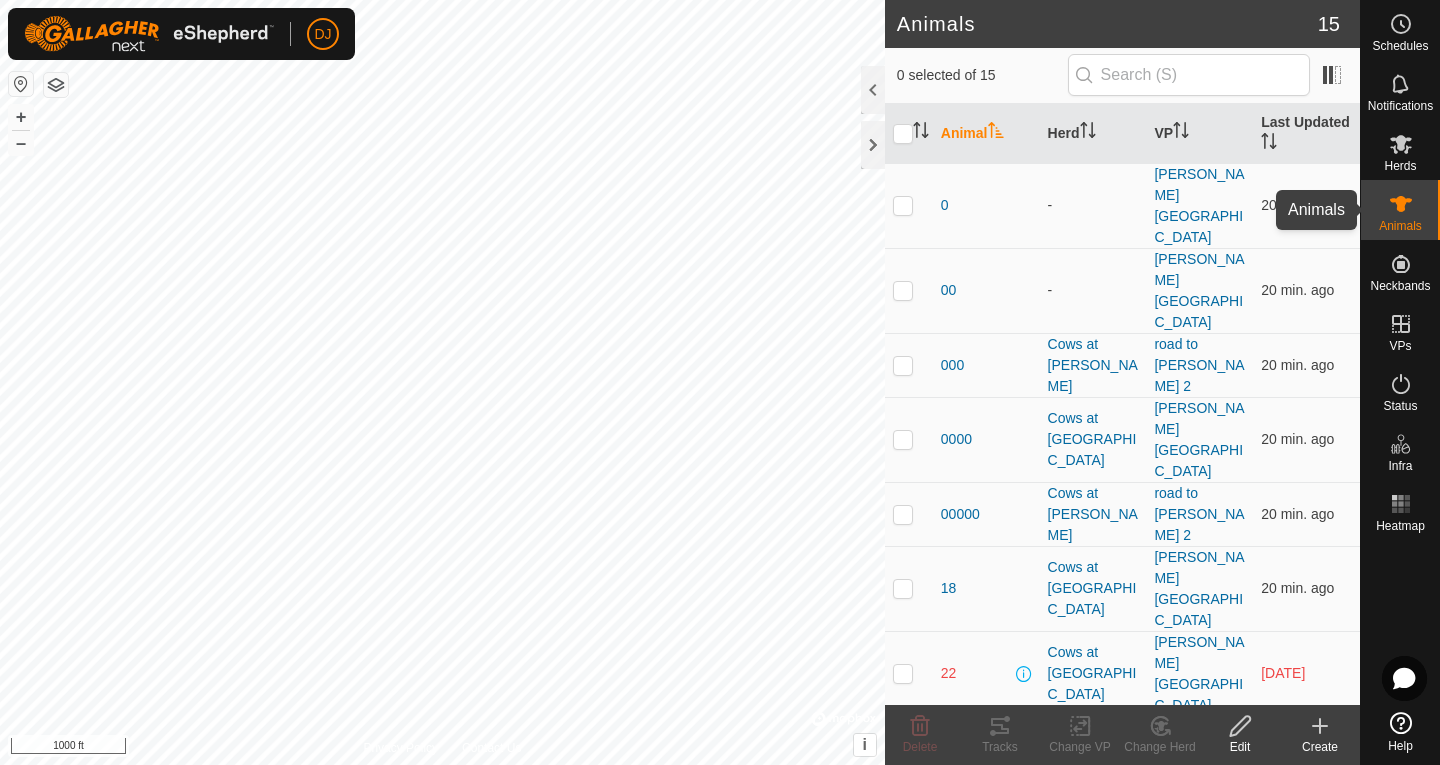 click on "Animals" at bounding box center (1400, 210) 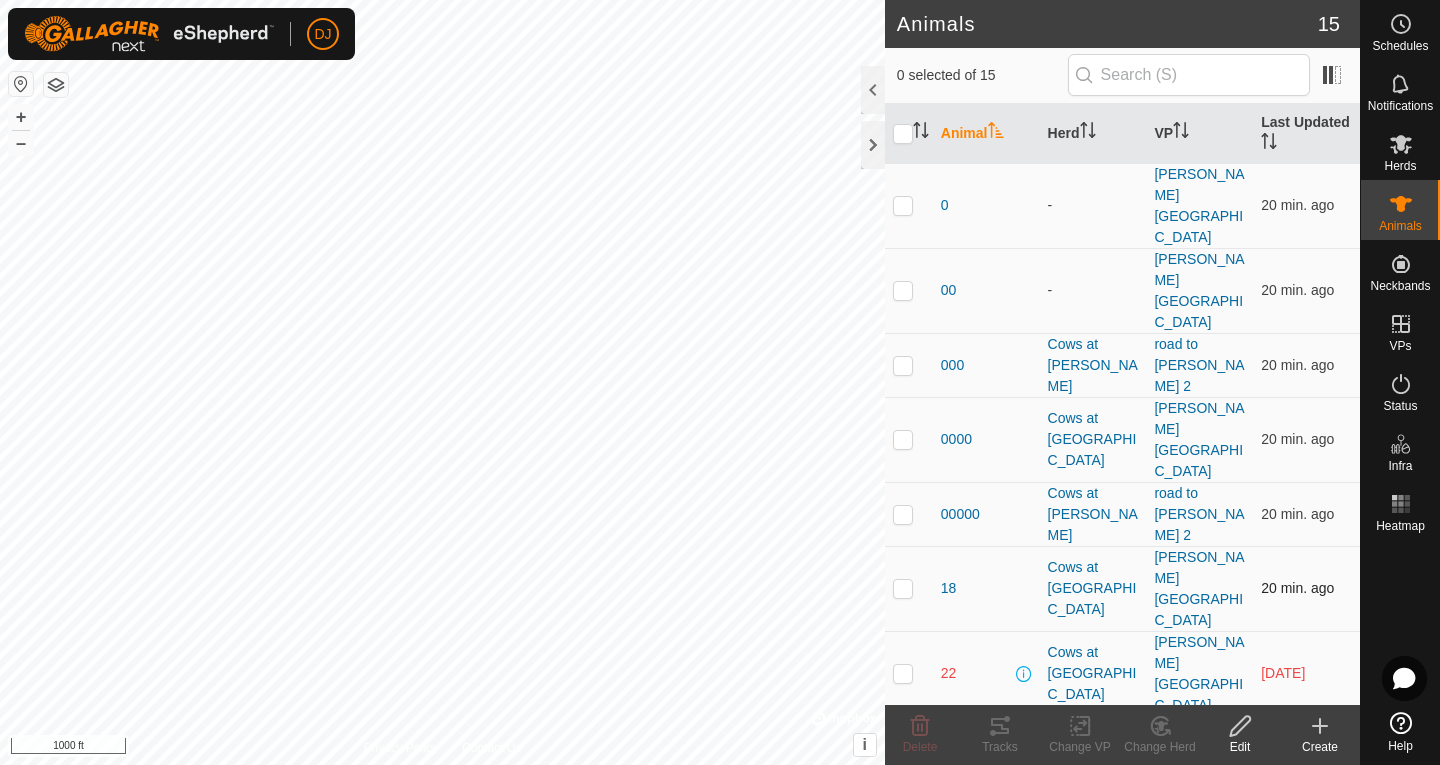 click on "20 min. ago" at bounding box center (1306, 588) 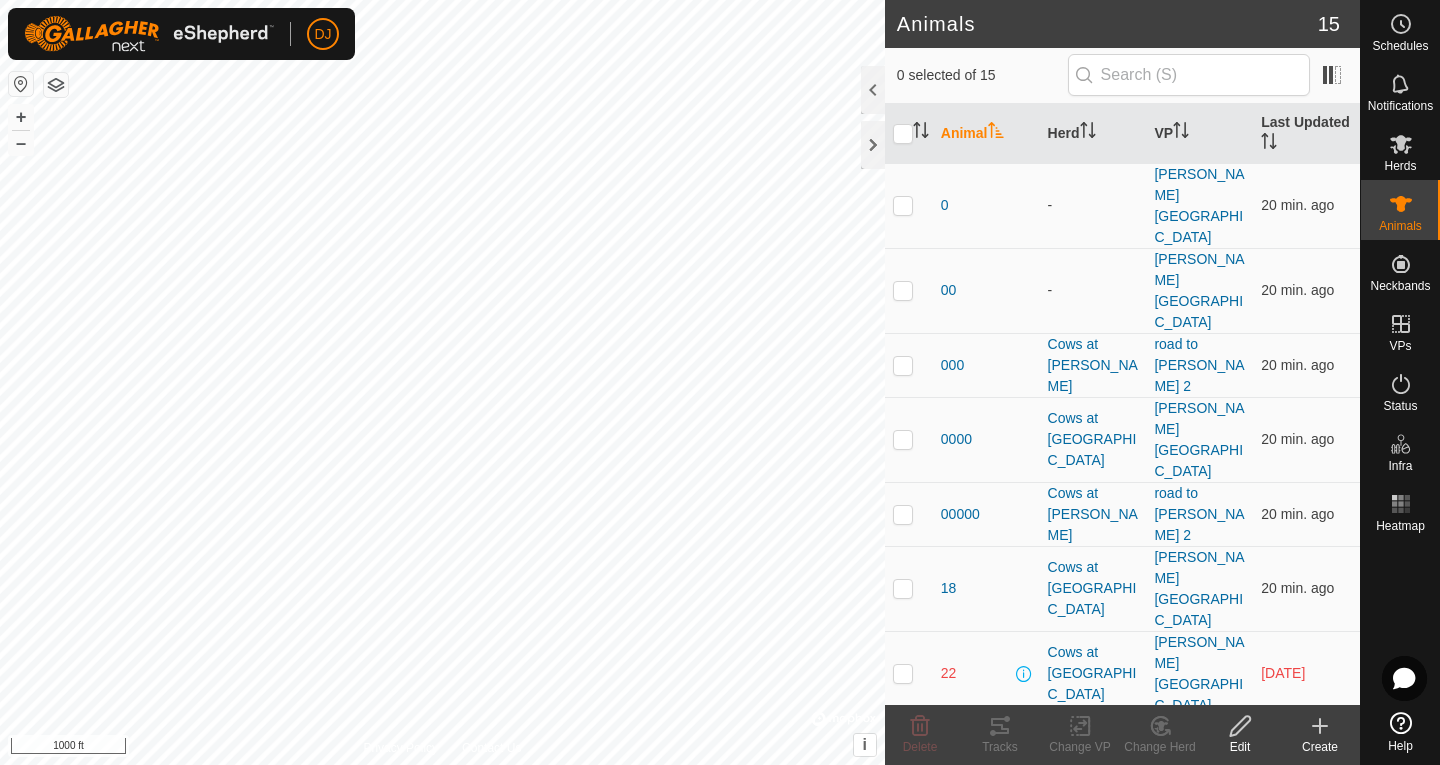 click on "[DATE]" at bounding box center [1306, 673] 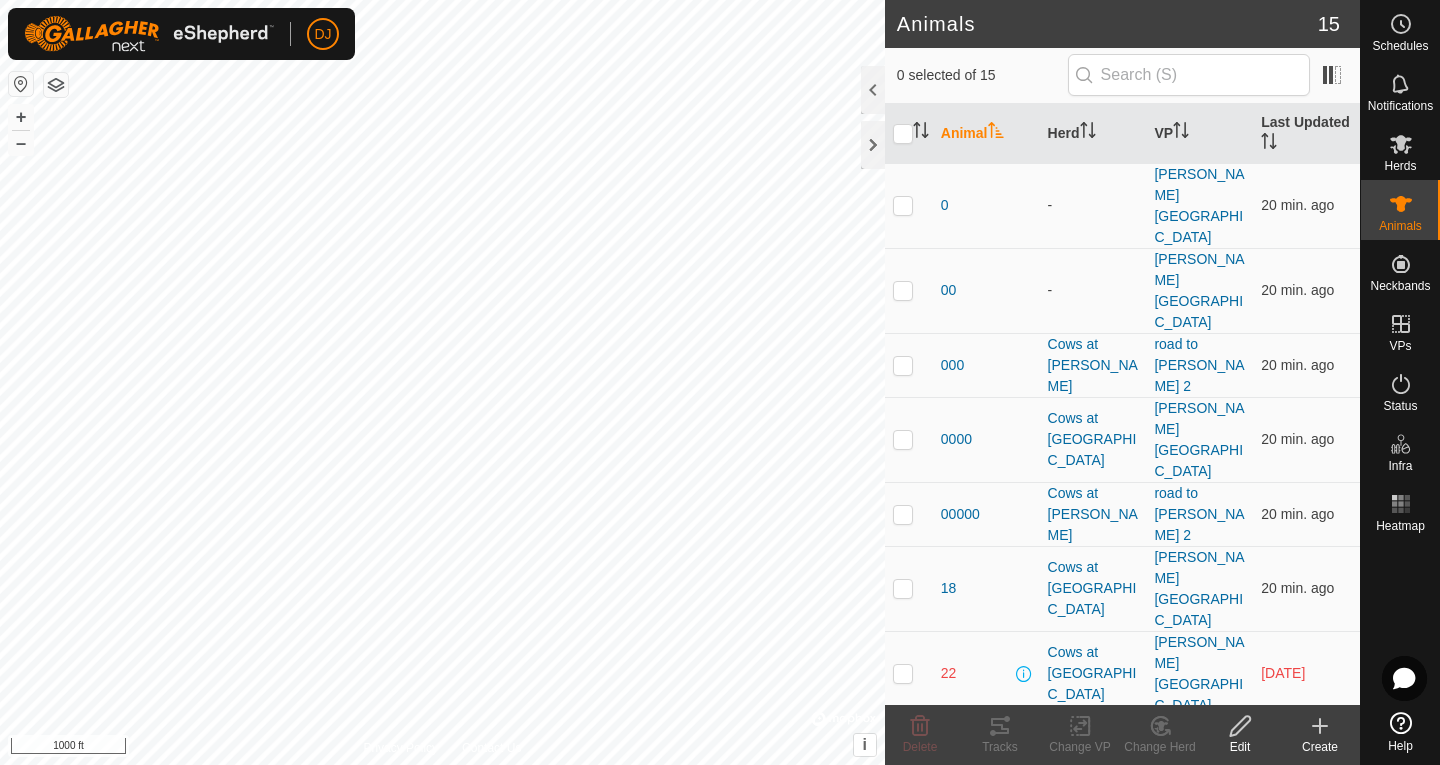click on "[DATE]" at bounding box center [1306, 673] 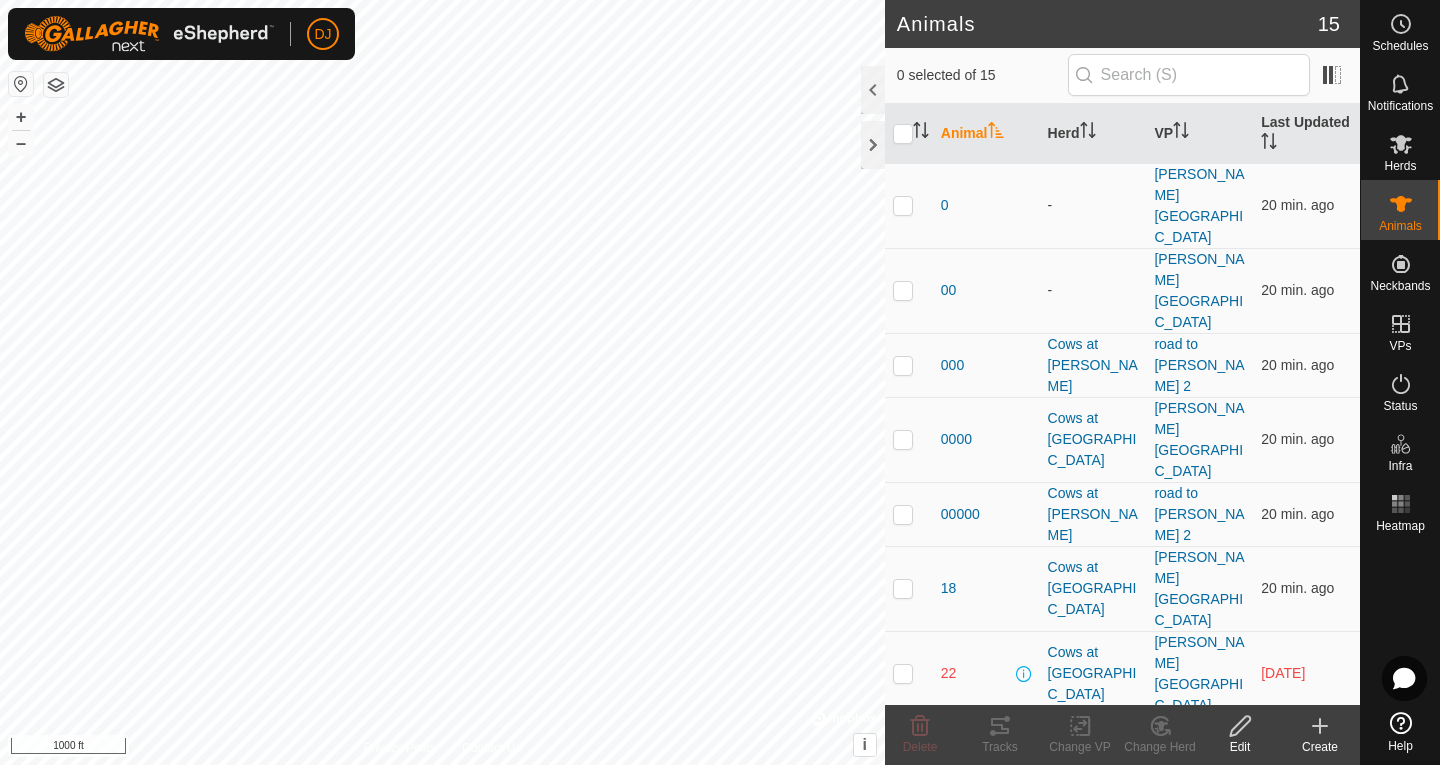 click on "[DATE]" at bounding box center [1283, 673] 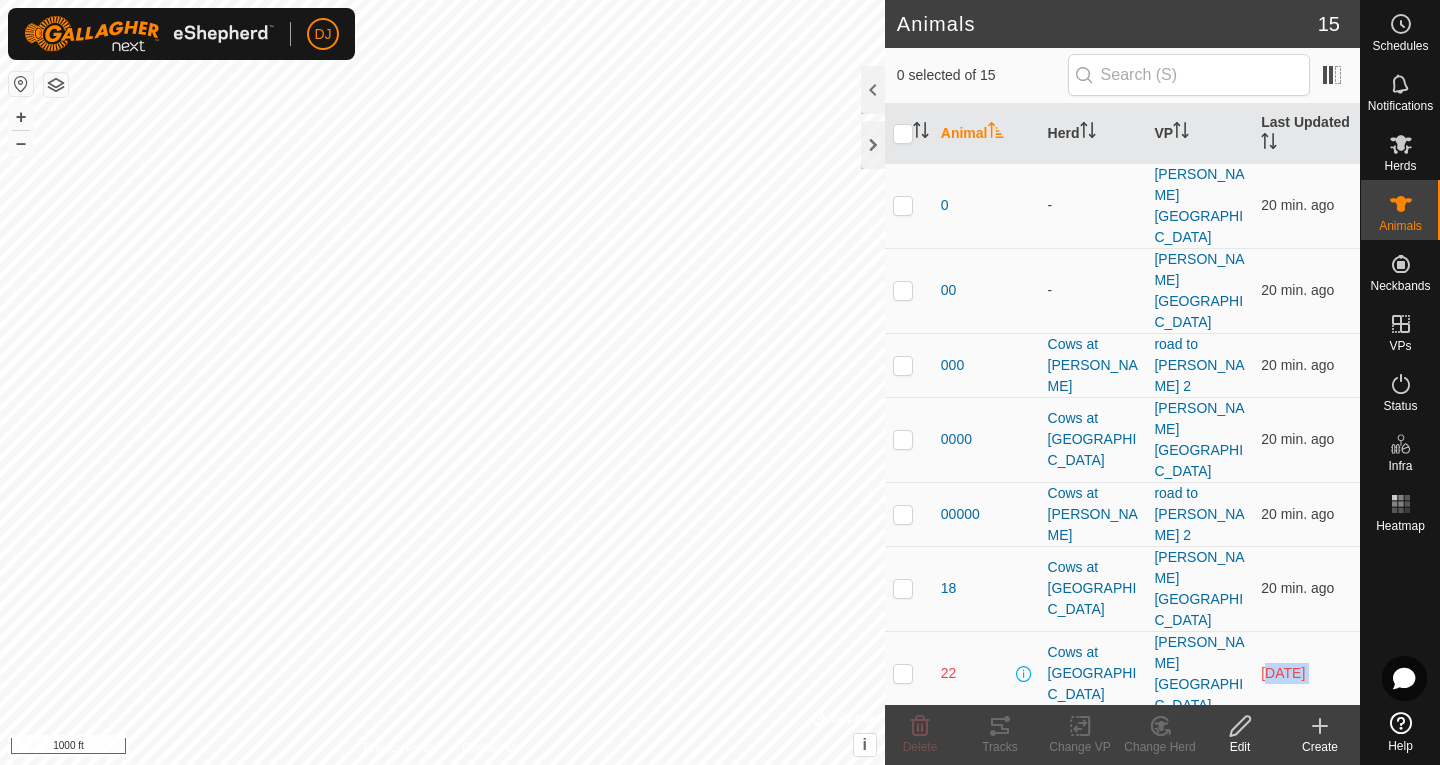 click on "[DATE]" at bounding box center (1283, 673) 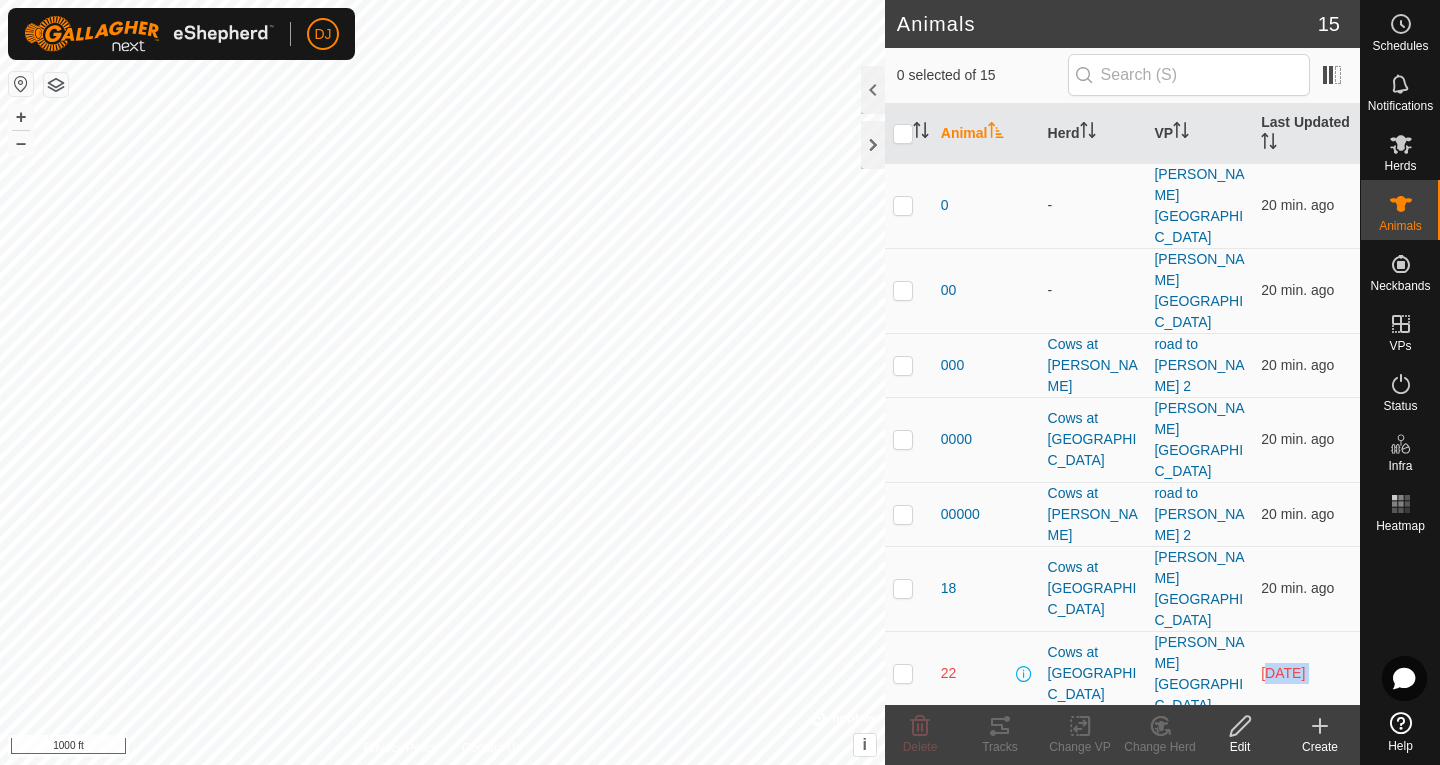 click on "[DATE]" at bounding box center [1283, 673] 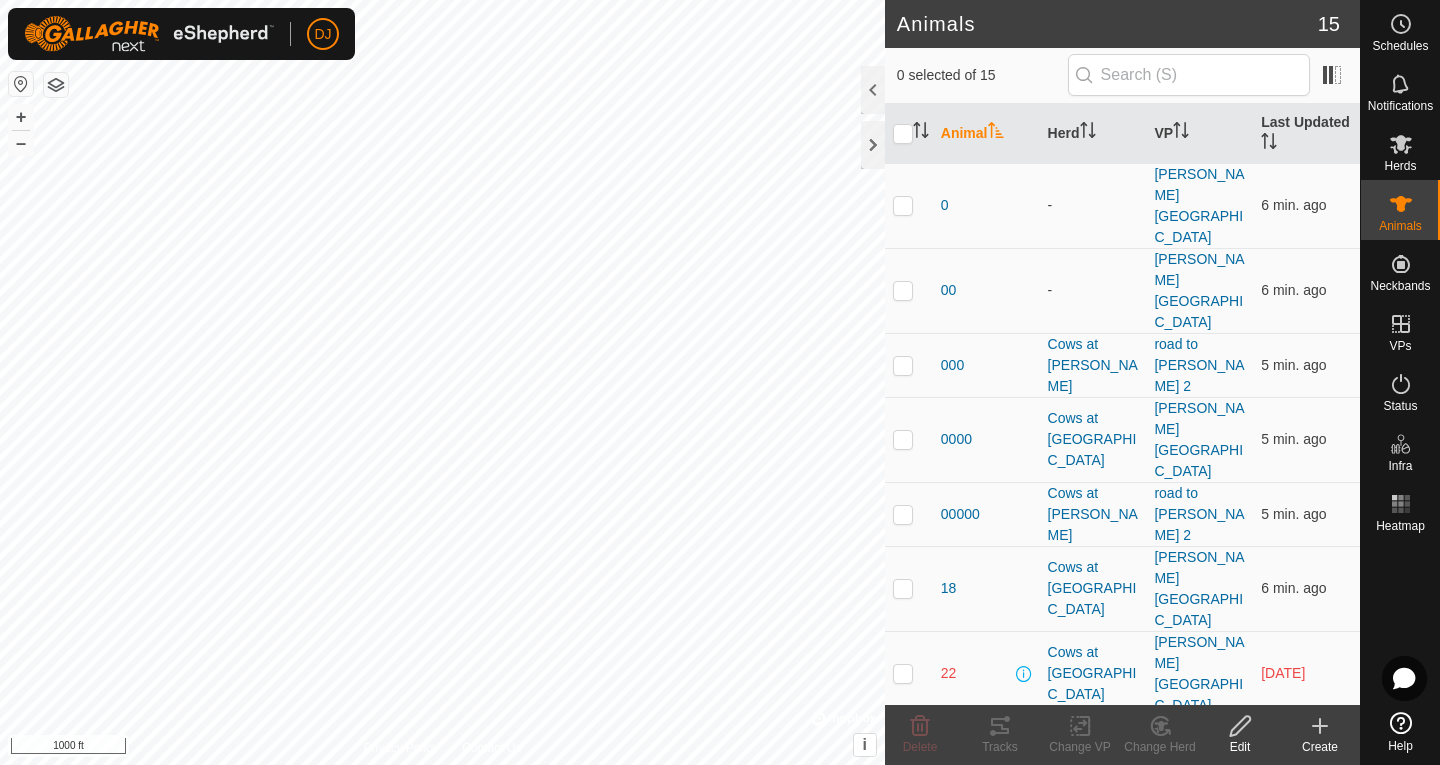 scroll, scrollTop: 0, scrollLeft: 0, axis: both 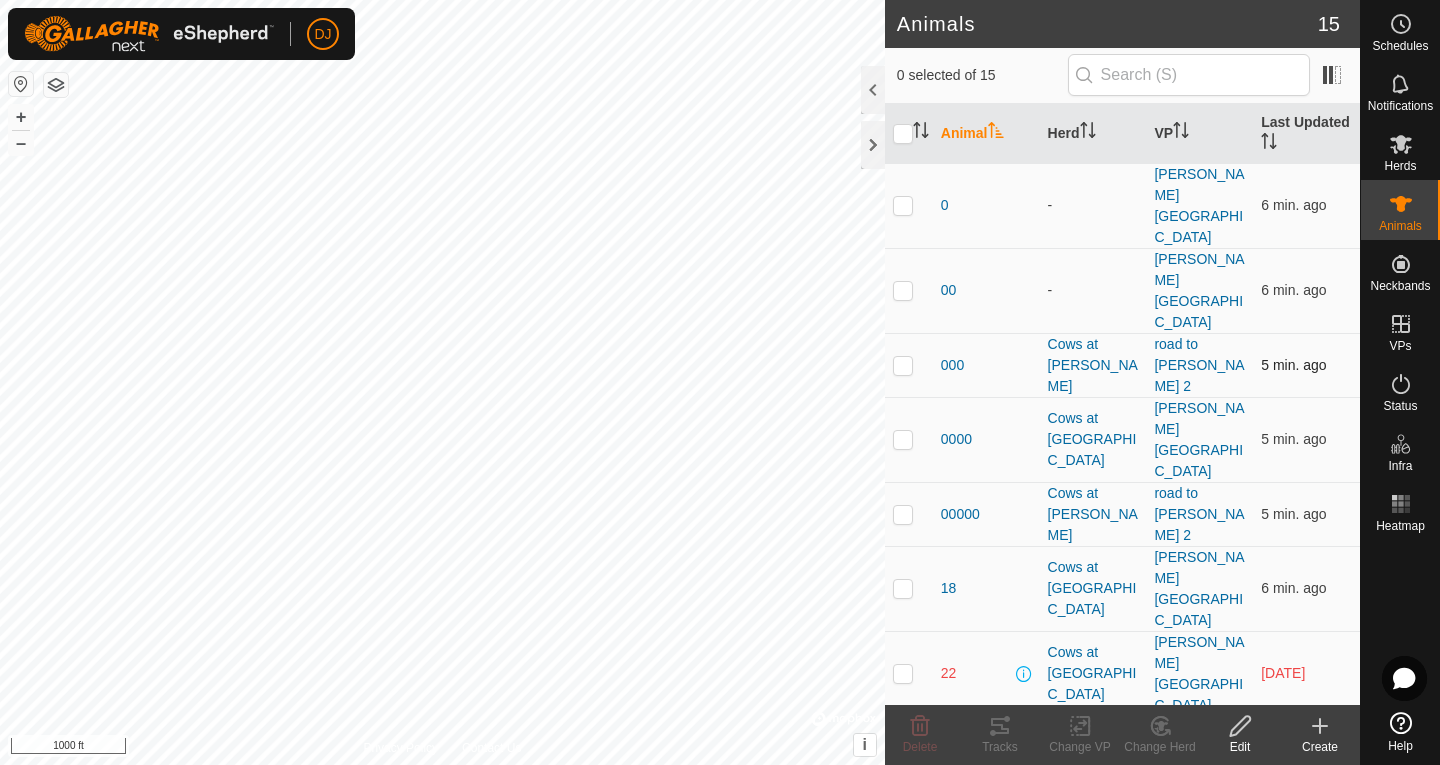 click at bounding box center (903, 365) 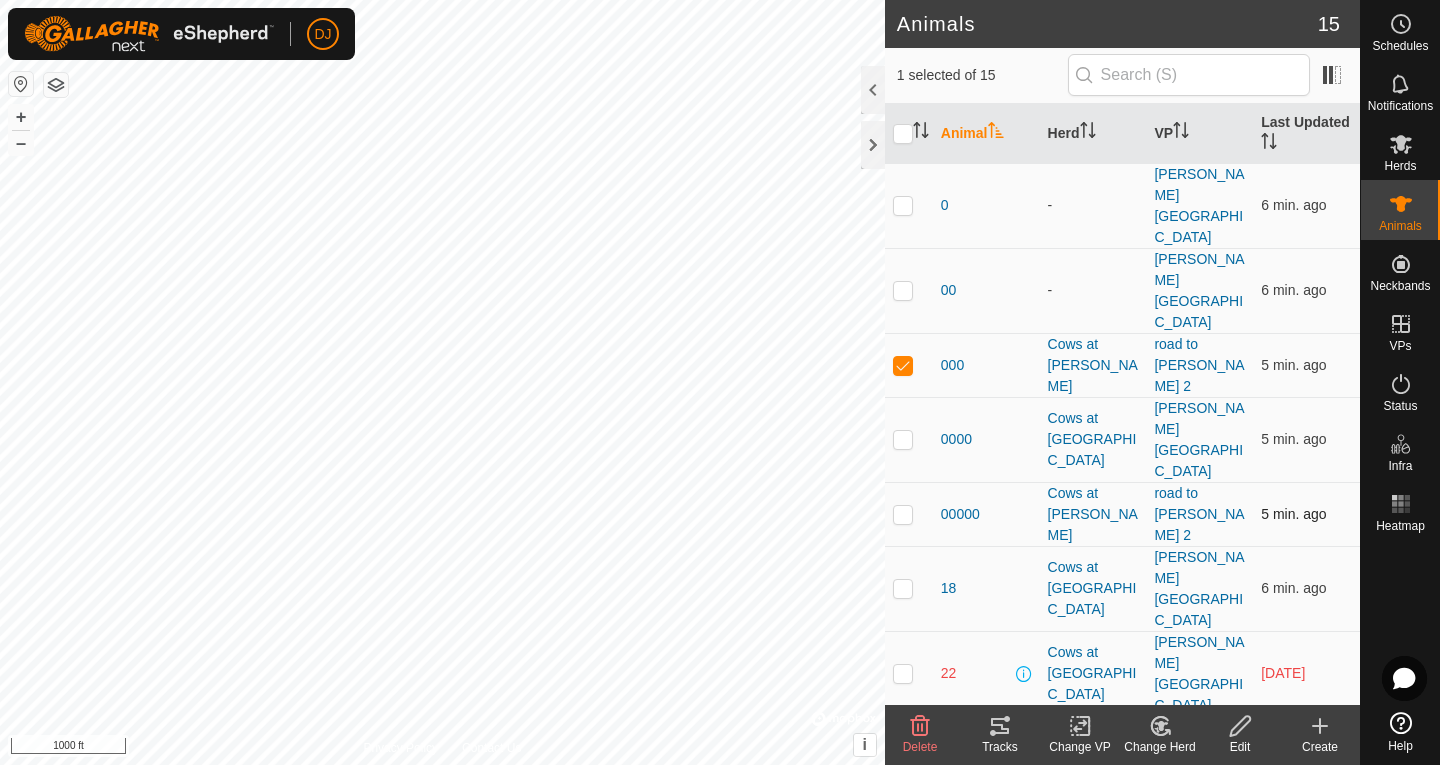 click at bounding box center [903, 514] 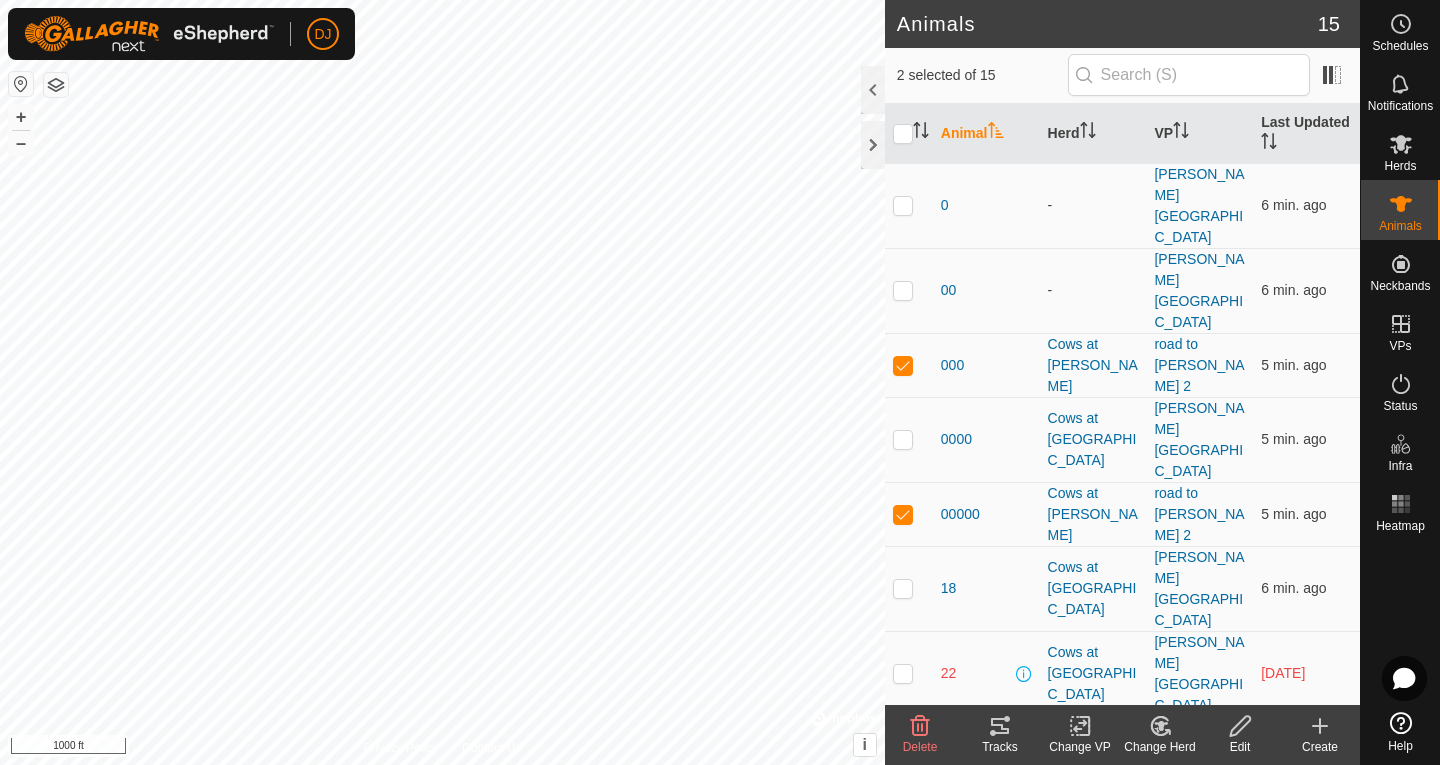 scroll, scrollTop: 104, scrollLeft: 0, axis: vertical 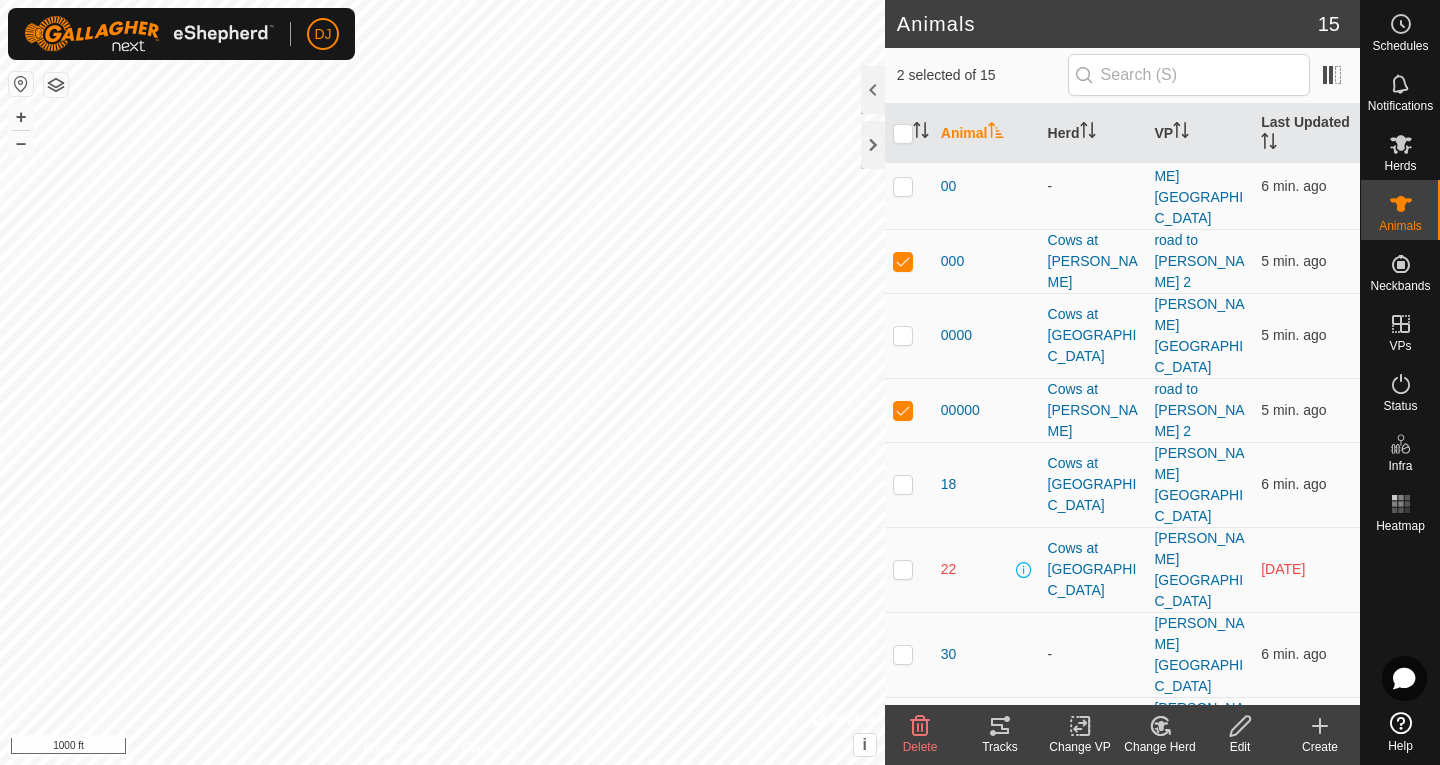 click at bounding box center (903, 984) 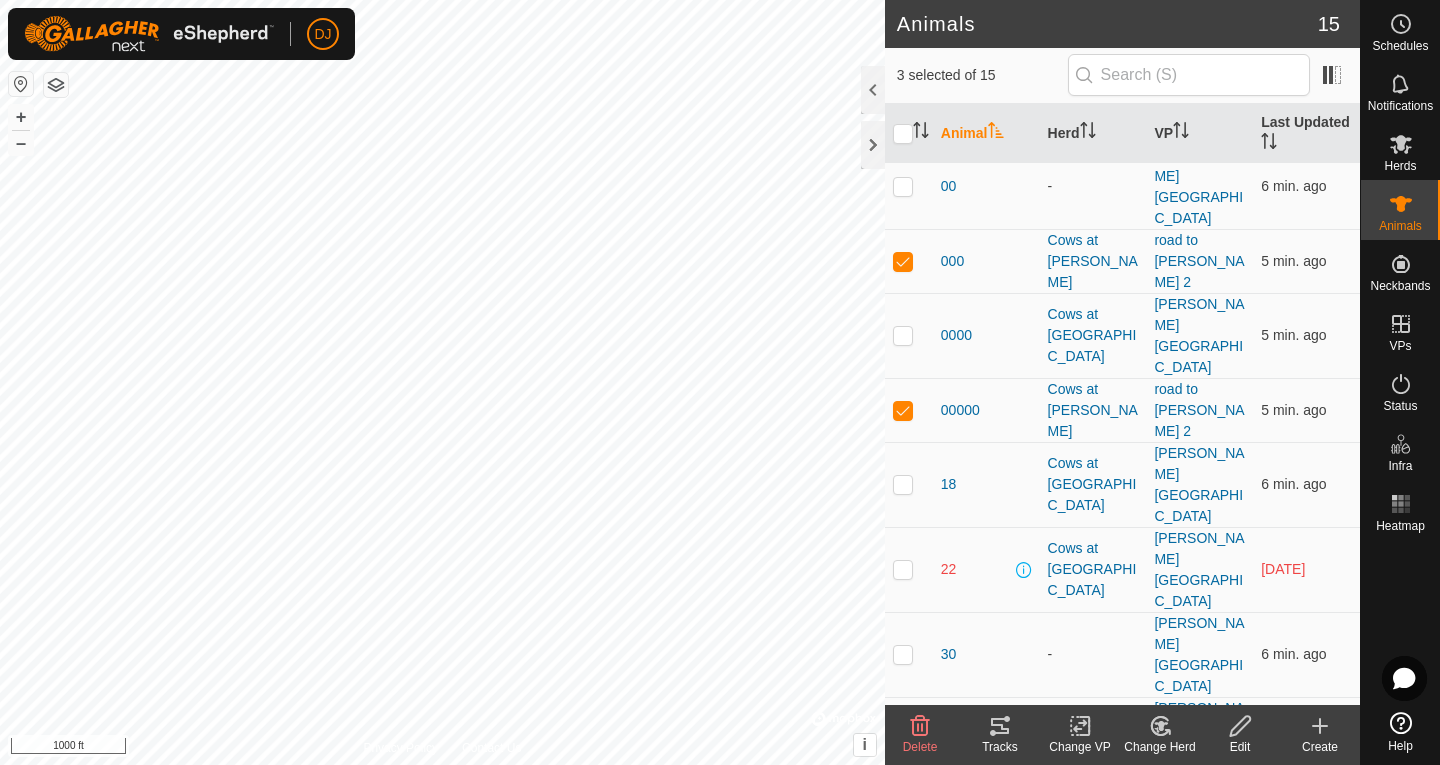 drag, startPoint x: 902, startPoint y: 553, endPoint x: 1070, endPoint y: 776, distance: 279.20065 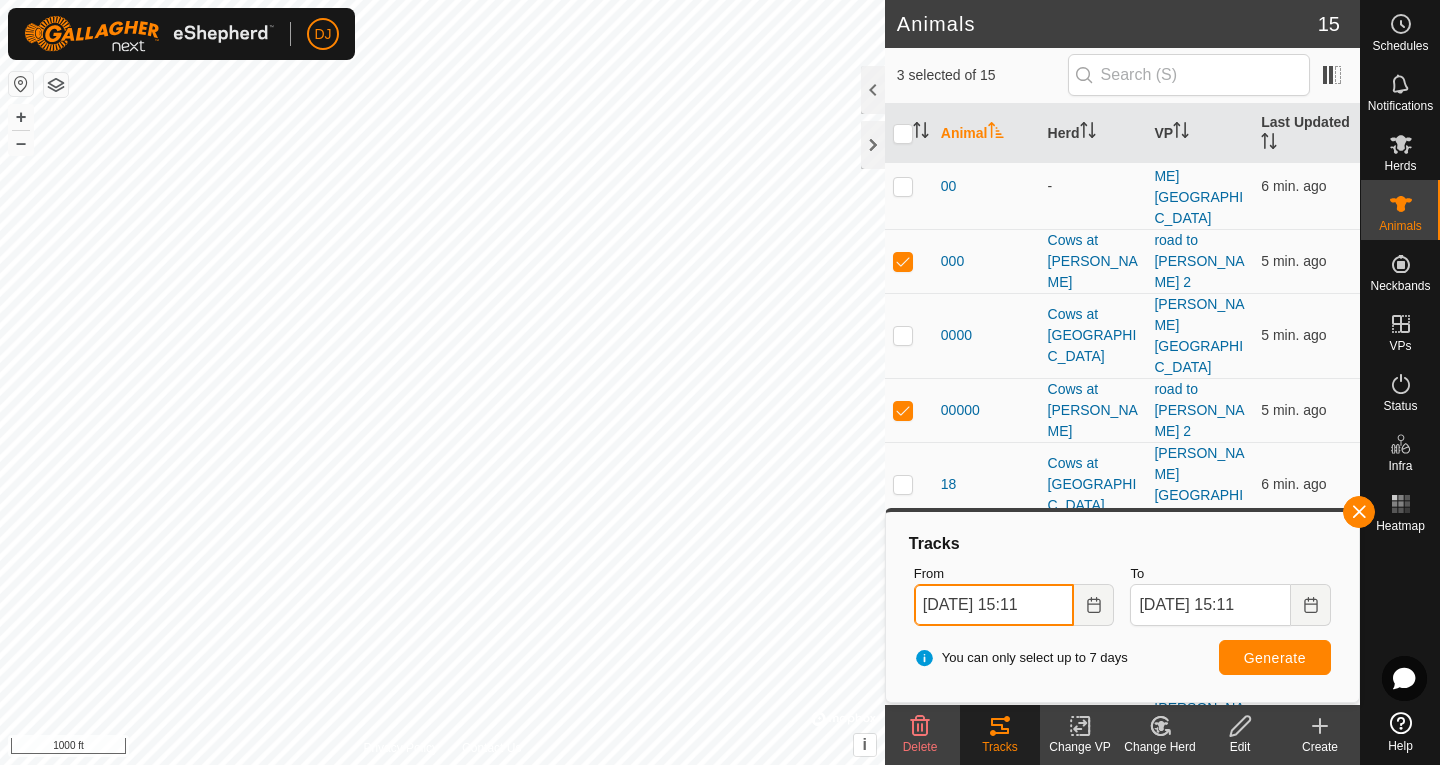 click on "[DATE] 15:11" at bounding box center [994, 605] 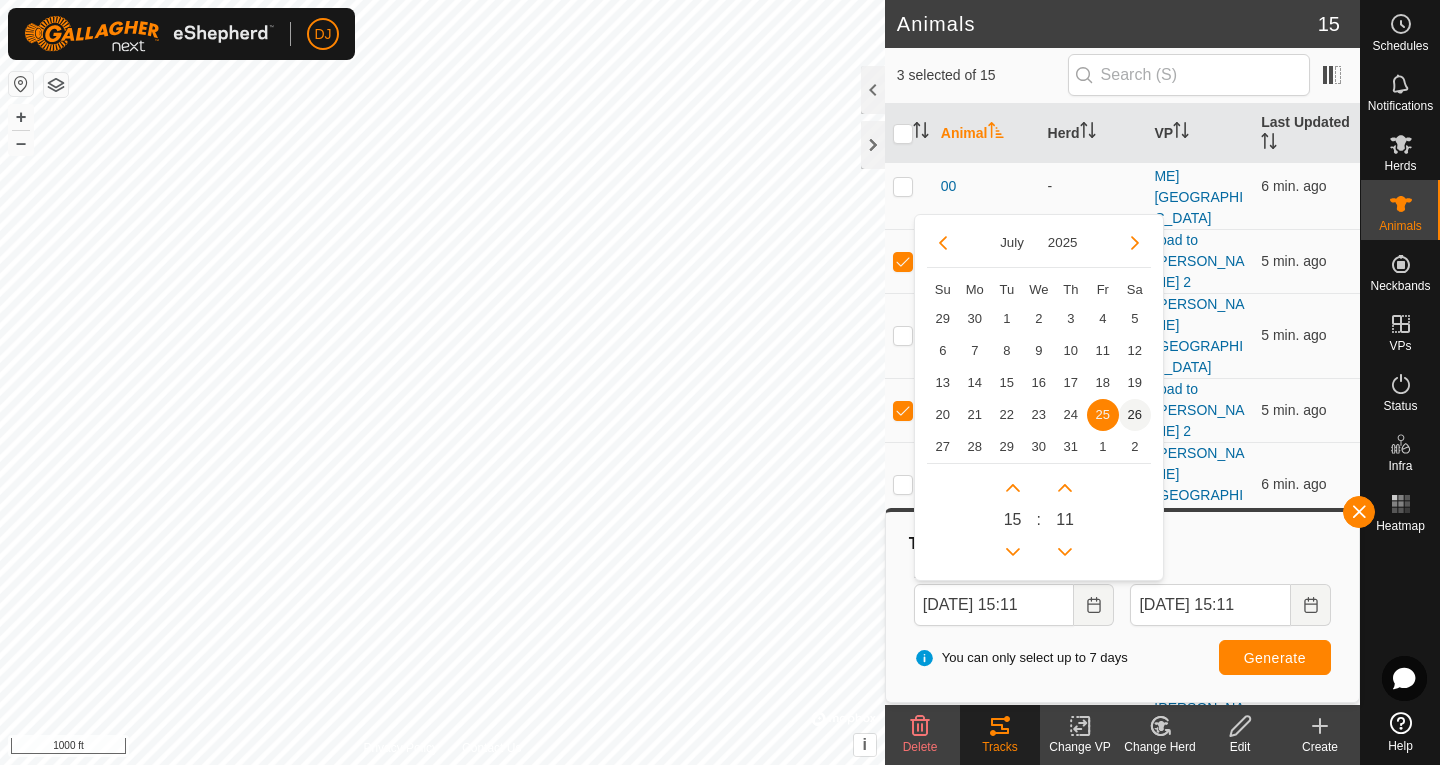 click on "26" at bounding box center (1135, 415) 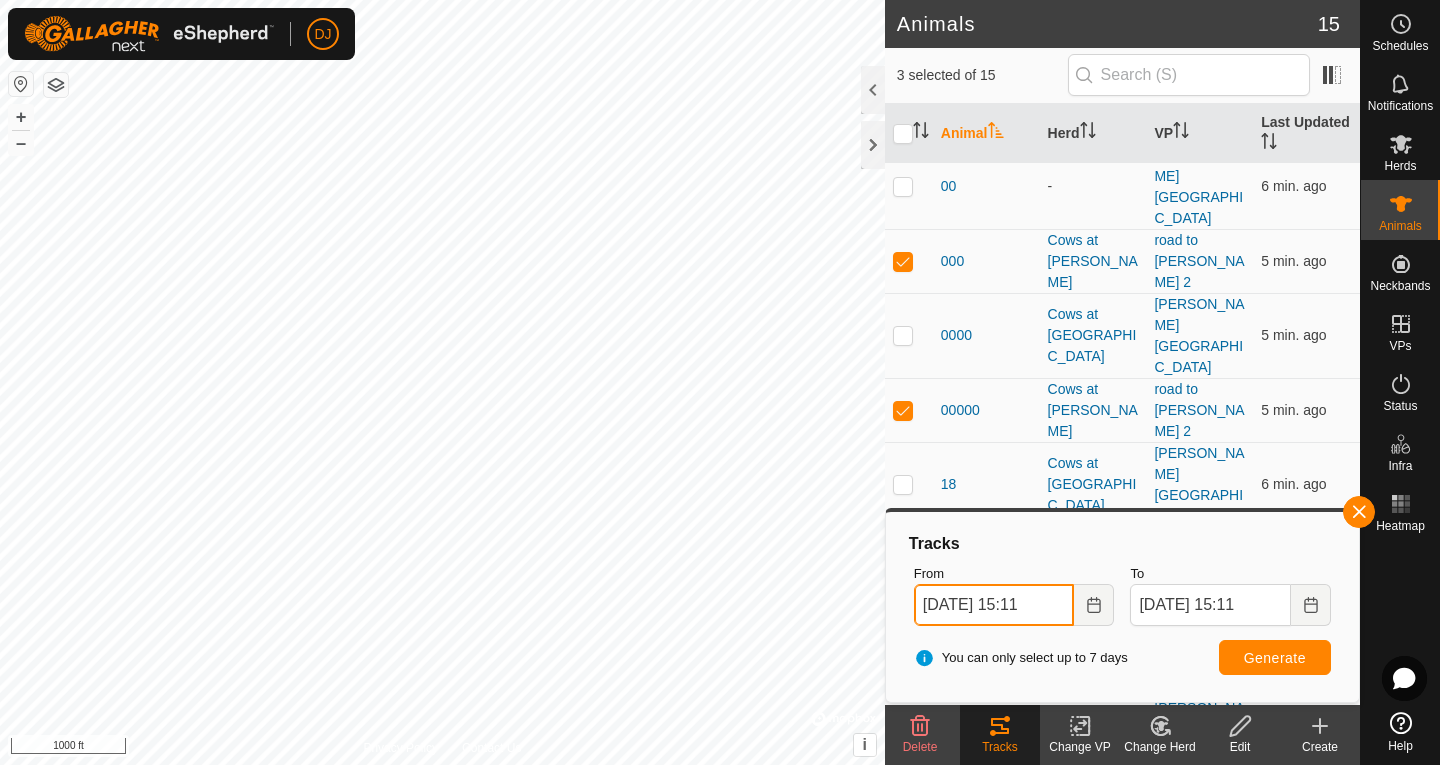 click on "[DATE] 15:11" at bounding box center [994, 605] 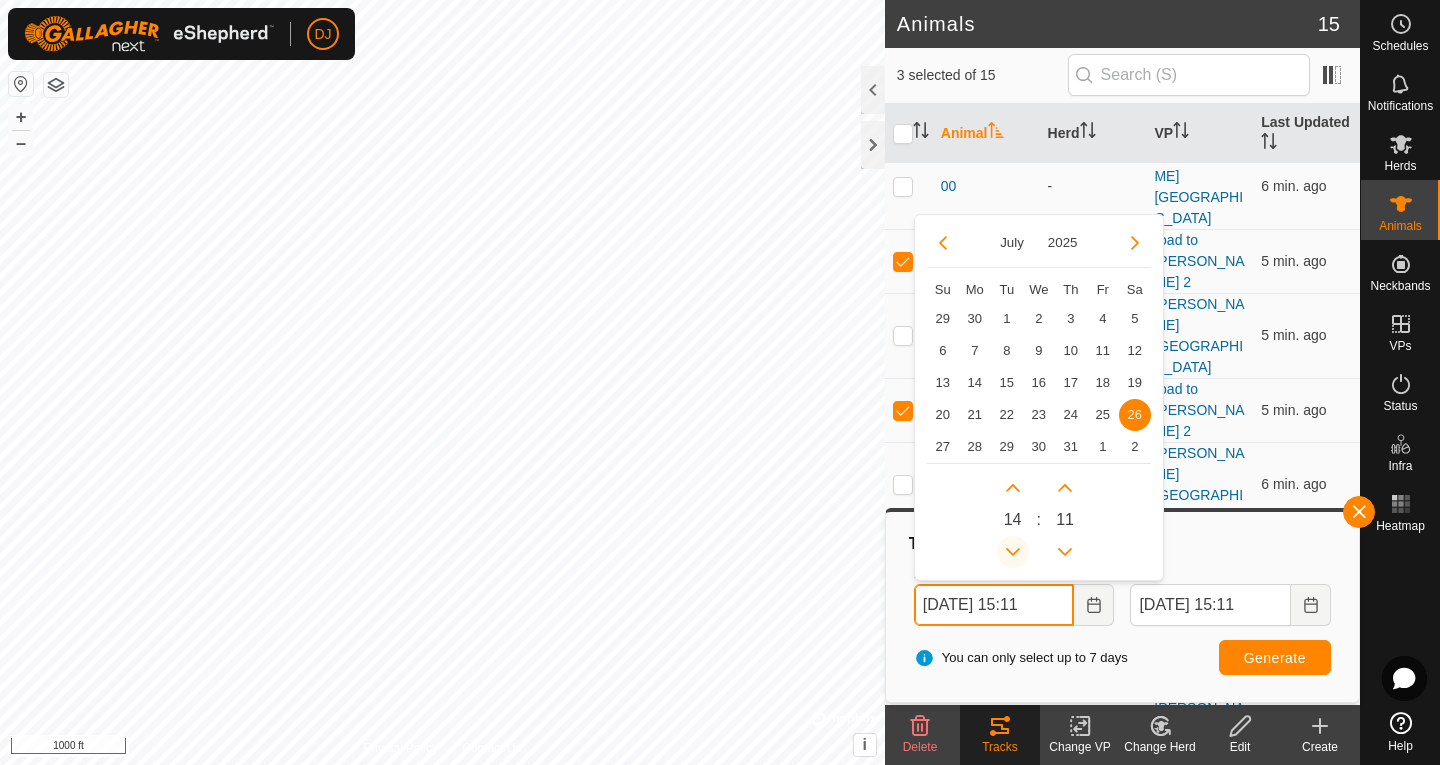 click at bounding box center [1013, 552] 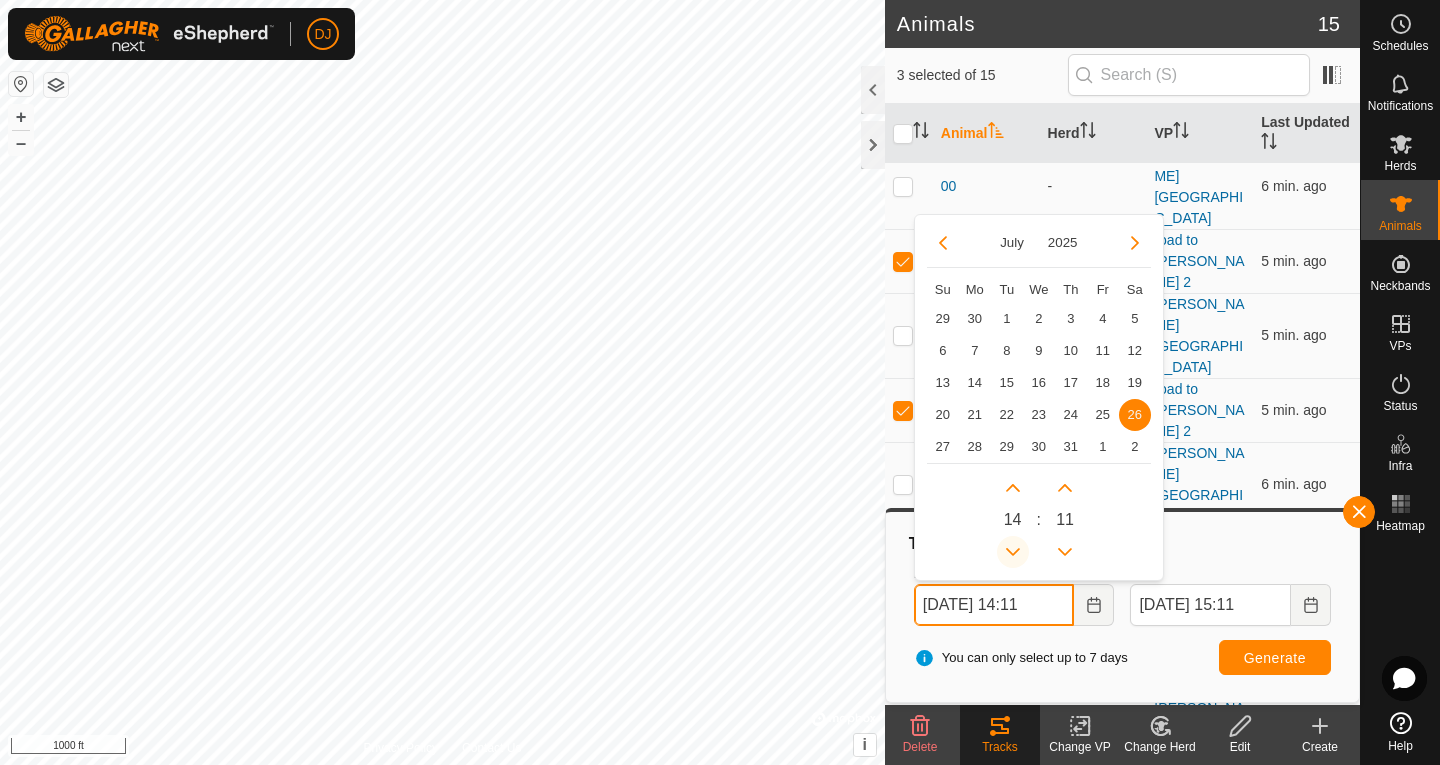 click at bounding box center [1013, 552] 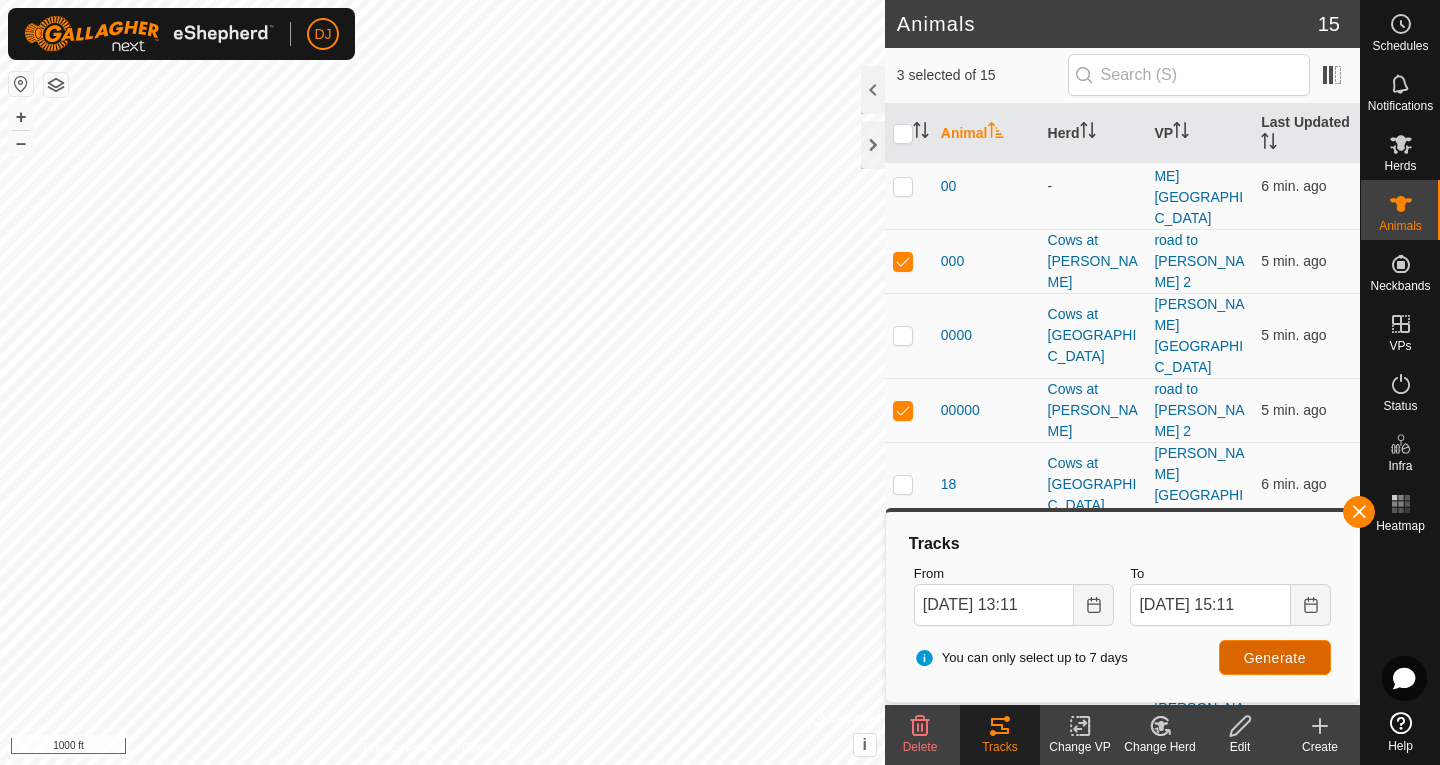 click on "Generate" at bounding box center [1275, 657] 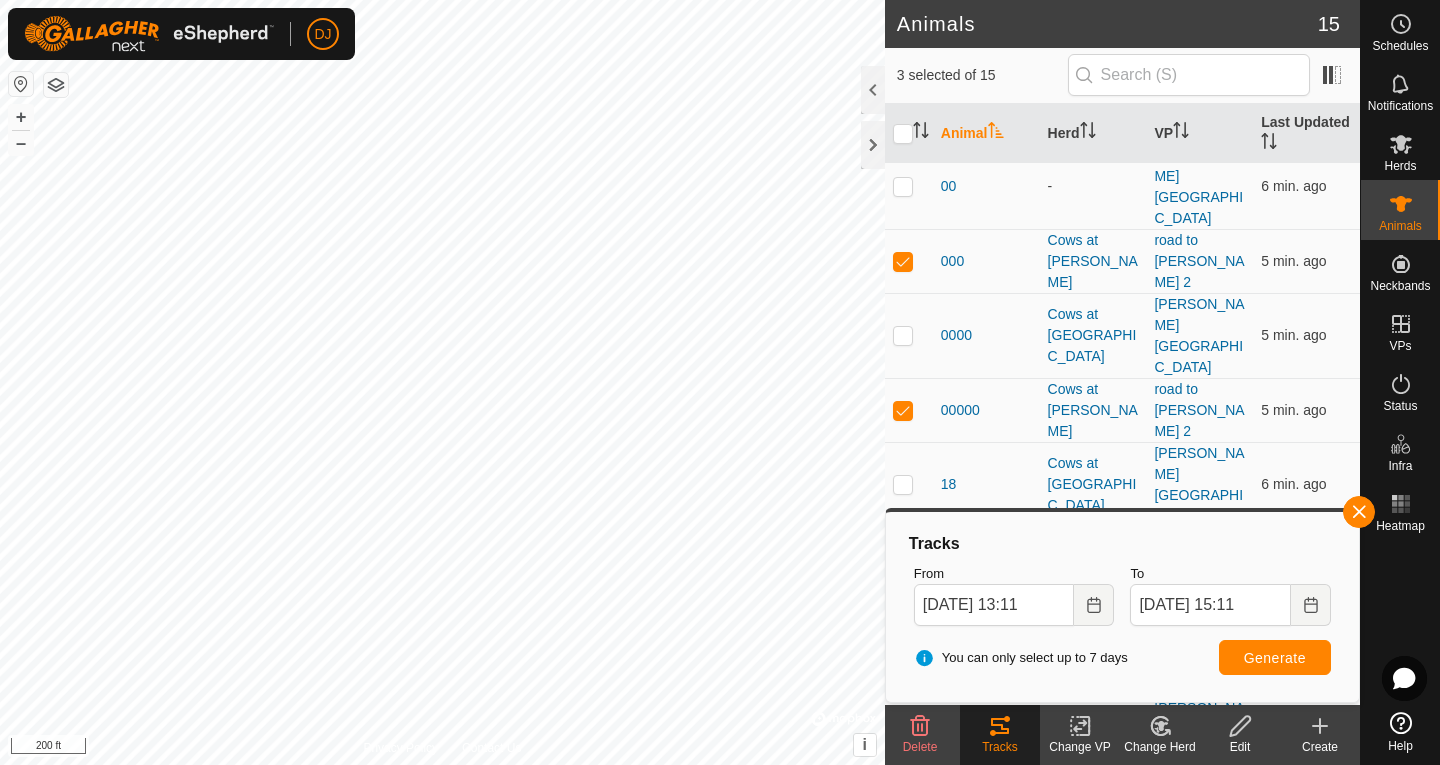 drag, startPoint x: 953, startPoint y: 348, endPoint x: 1027, endPoint y: 367, distance: 76.40026 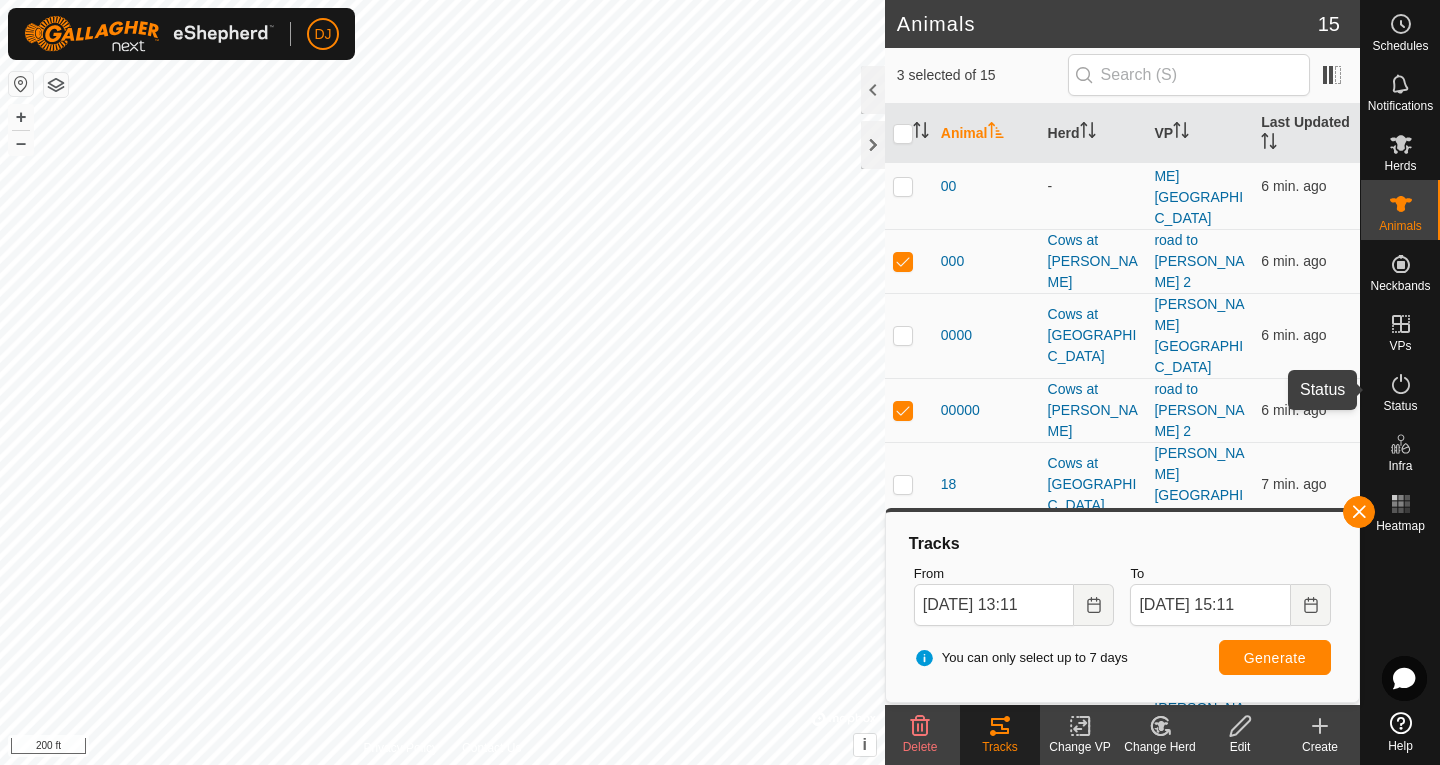 click at bounding box center [1401, 384] 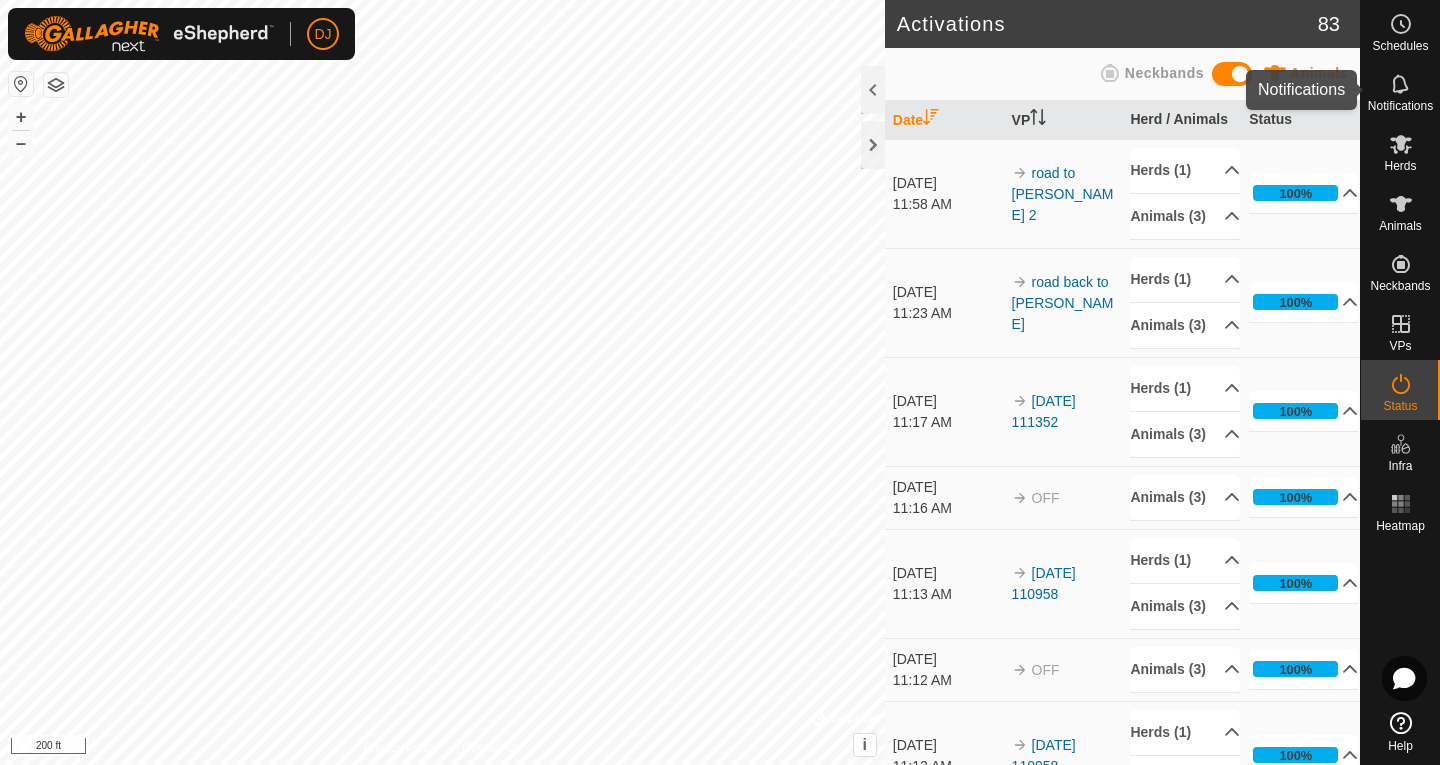 click at bounding box center (1401, 84) 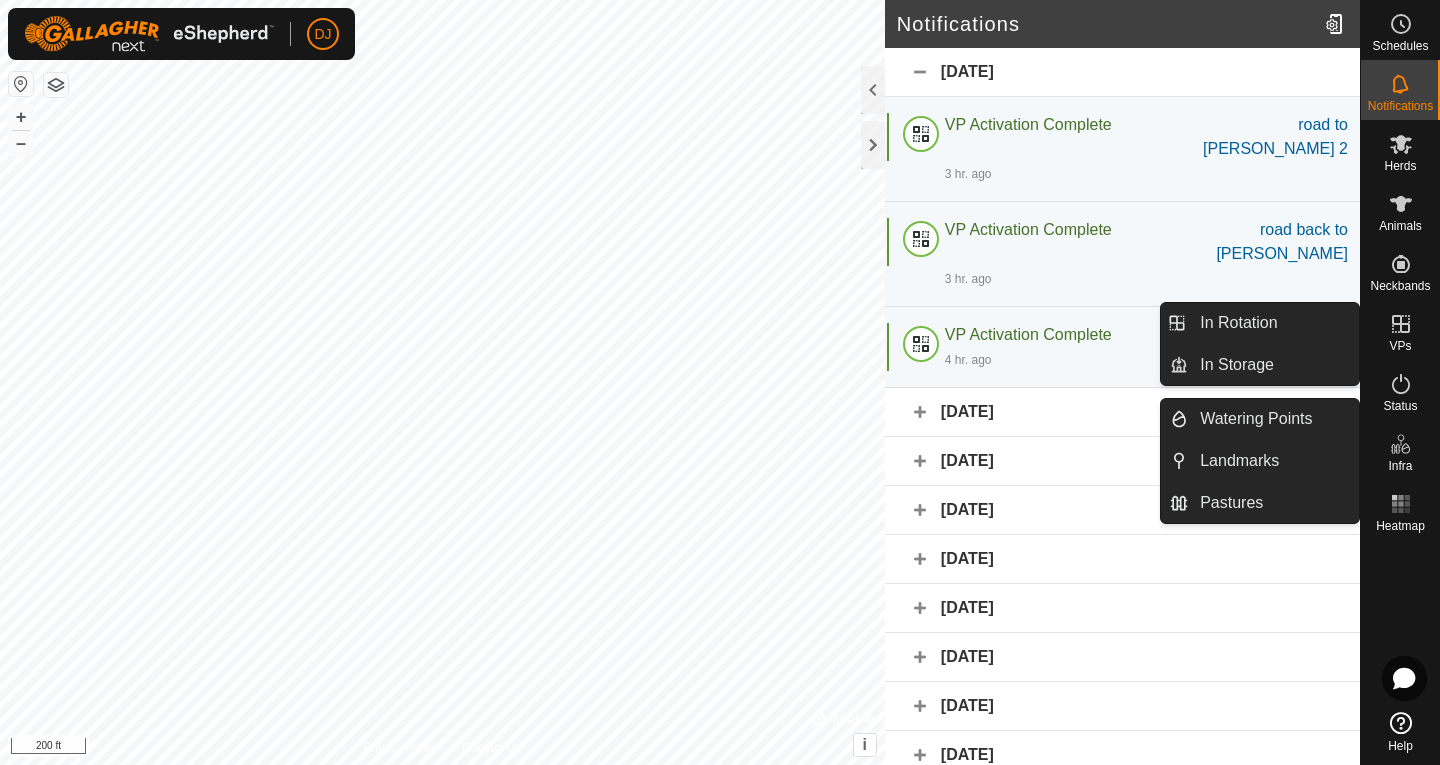 click 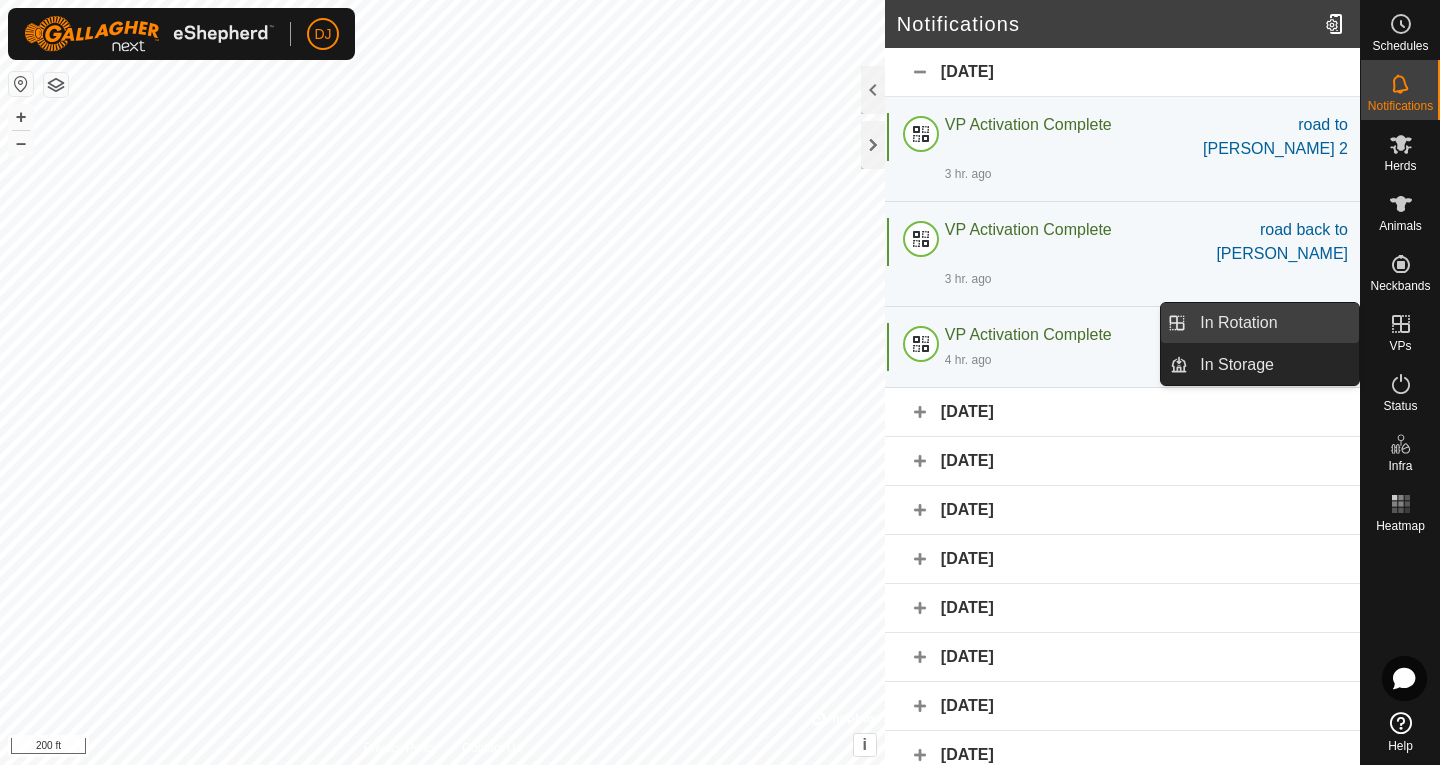 click on "In Rotation" at bounding box center [1273, 323] 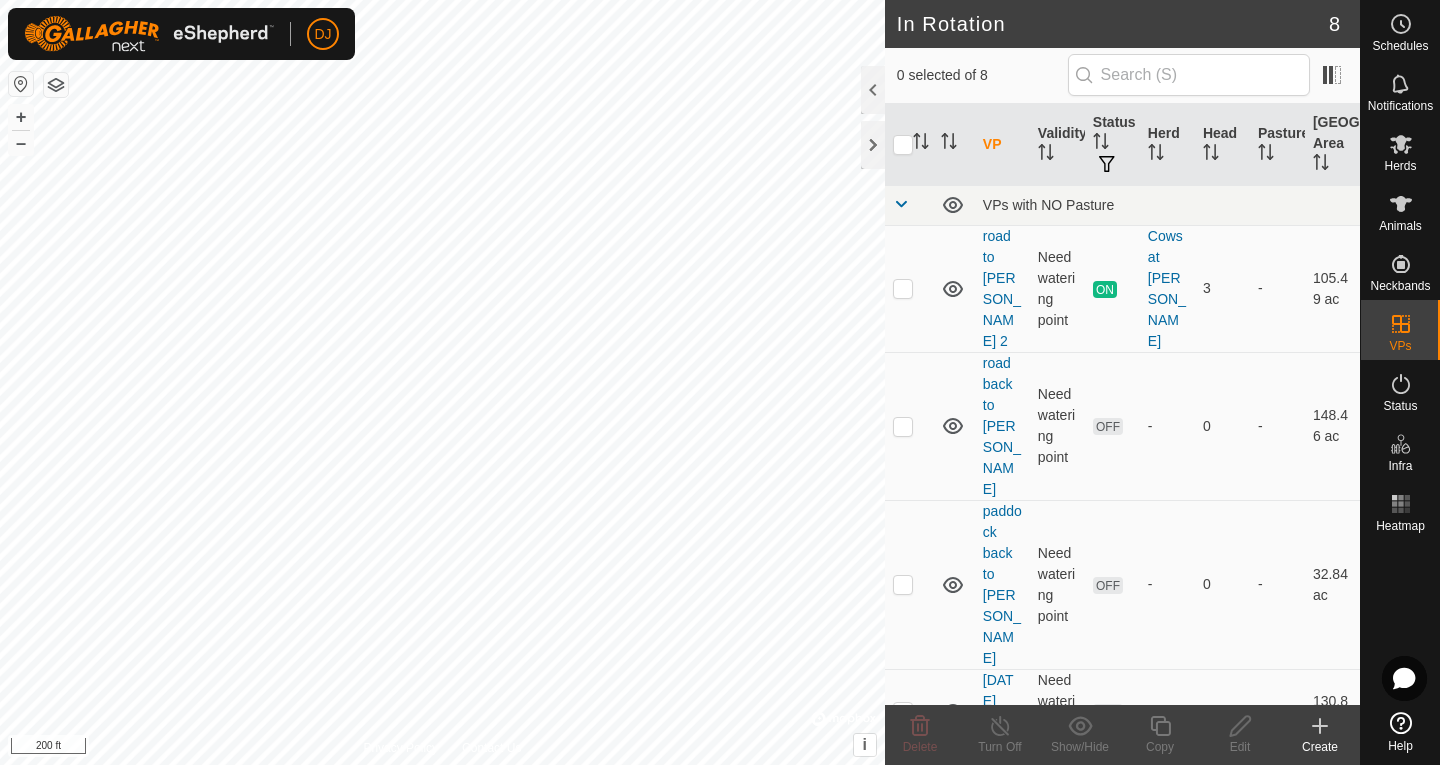 click on "Create" 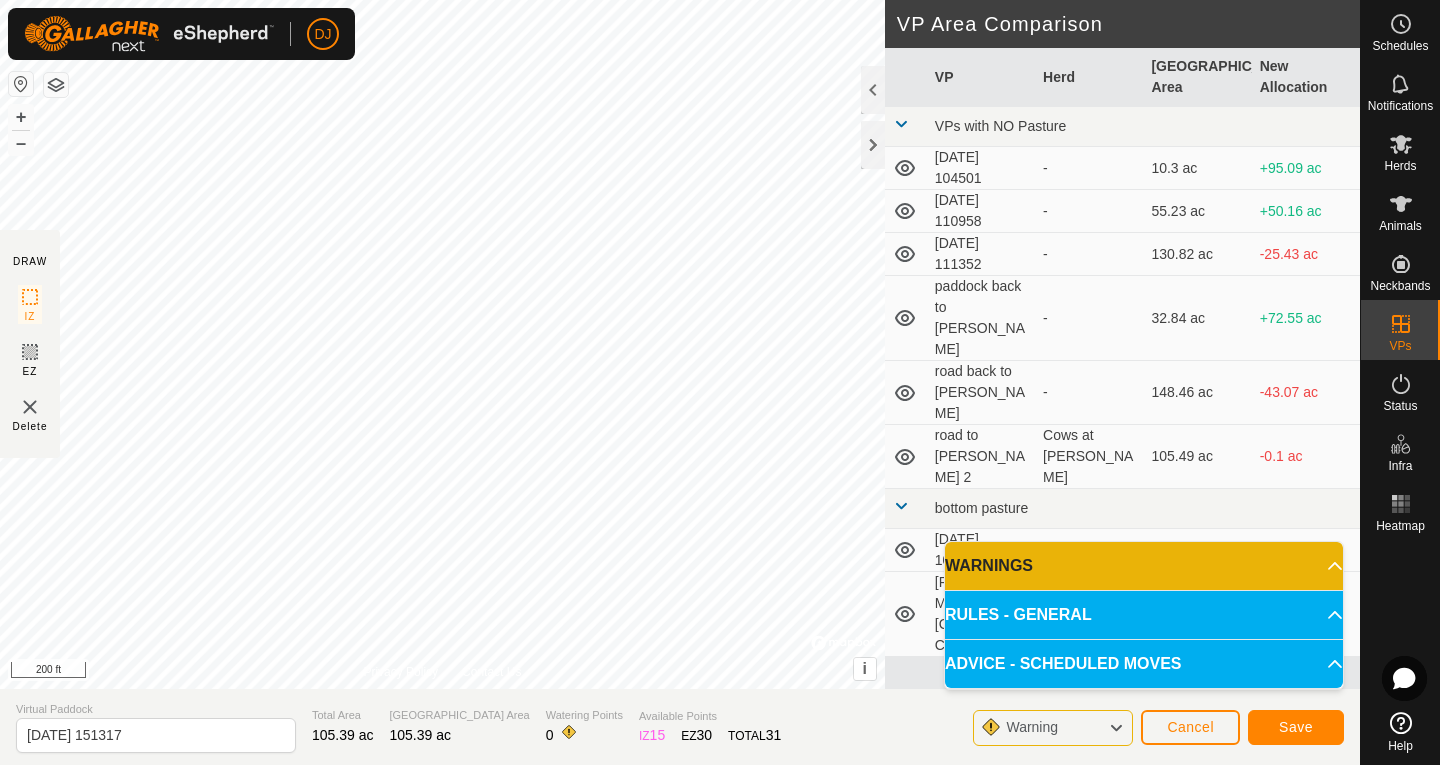 click on "DRAW IZ EZ Delete Privacy Policy Contact Us + – ⇧ i ©  Mapbox , ©  OpenStreetMap ,  Improve this map 200 ft VP Area Comparison     VP   Herd   Grazing Area   New Allocation  VPs with NO Pasture  [DATE] 104501  -  10.3 ac  +95.09 ac  [DATE] 110958  -  55.23 ac  +50.16 ac  [DATE] 111352  -  130.82 ac  -25.43 [PERSON_NAME] back to [PERSON_NAME]  -  32.84 ac  +72.55 ac  road back to [PERSON_NAME]  -  148.46 ac  -43.07 ac  road to [PERSON_NAME] 2   Cows at [PERSON_NAME]   105.49 ac  -0.1 ac bottom pasture  [DATE] 104358  -  15.07 ac  +90.32 [PERSON_NAME][GEOGRAPHIC_DATA]   Cows at [GEOGRAPHIC_DATA]   15.12 ac  +90.27 ac Virtual Paddock [DATE] 151317 Total Area 105.39 ac Grazing Area 105.39 ac Watering Points 0 Available Points  IZ   15  EZ  30  TOTAL   31 Warning Cancel Save" 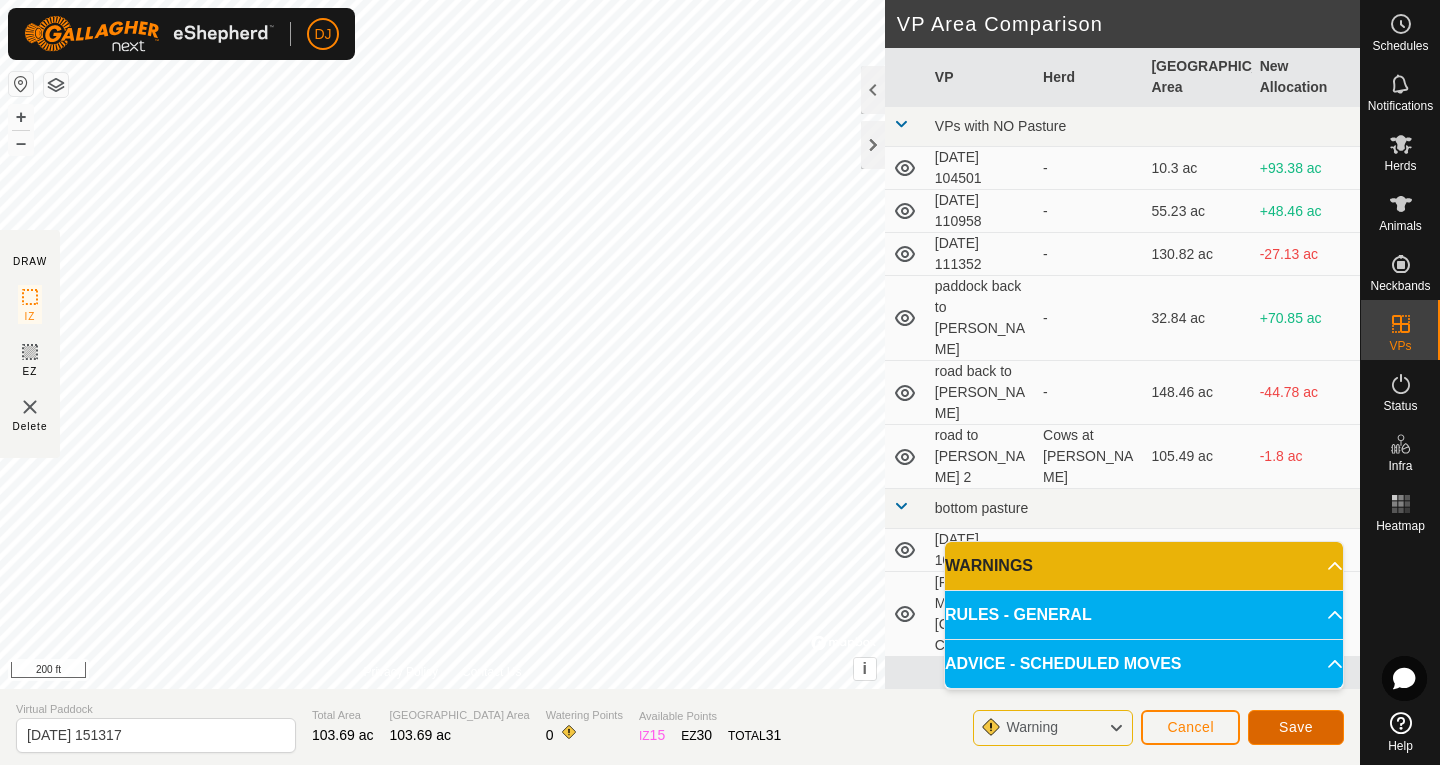 click on "Save" 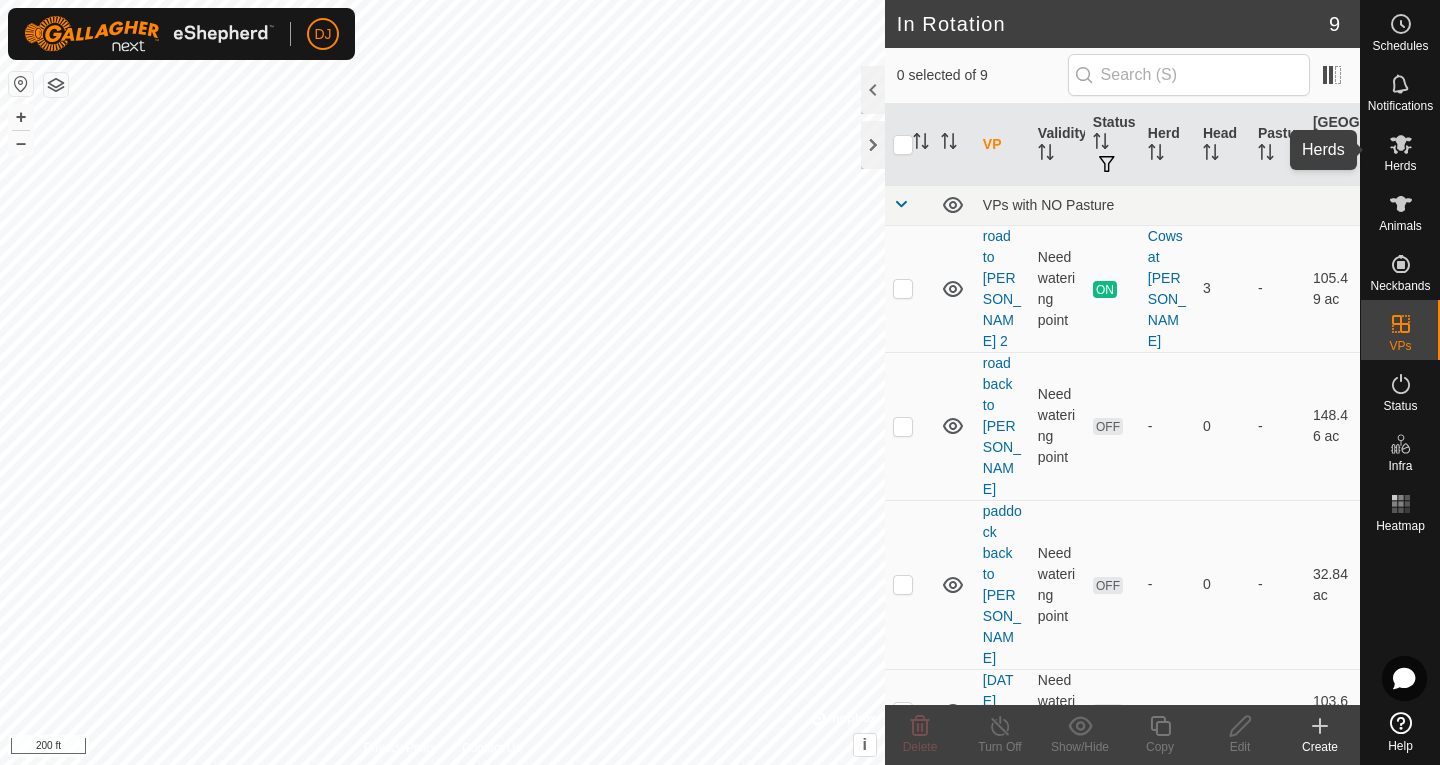 click at bounding box center [1401, 144] 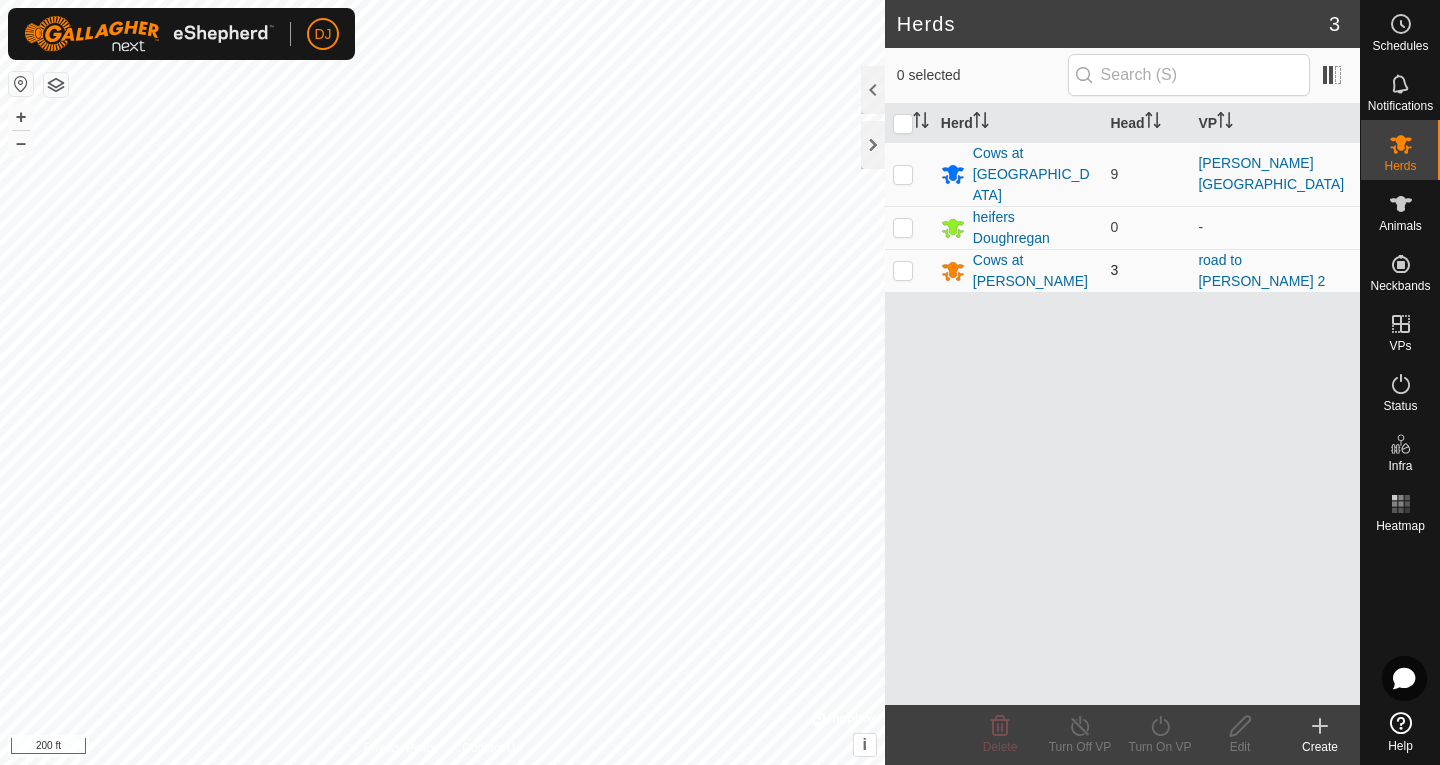 click at bounding box center [903, 270] 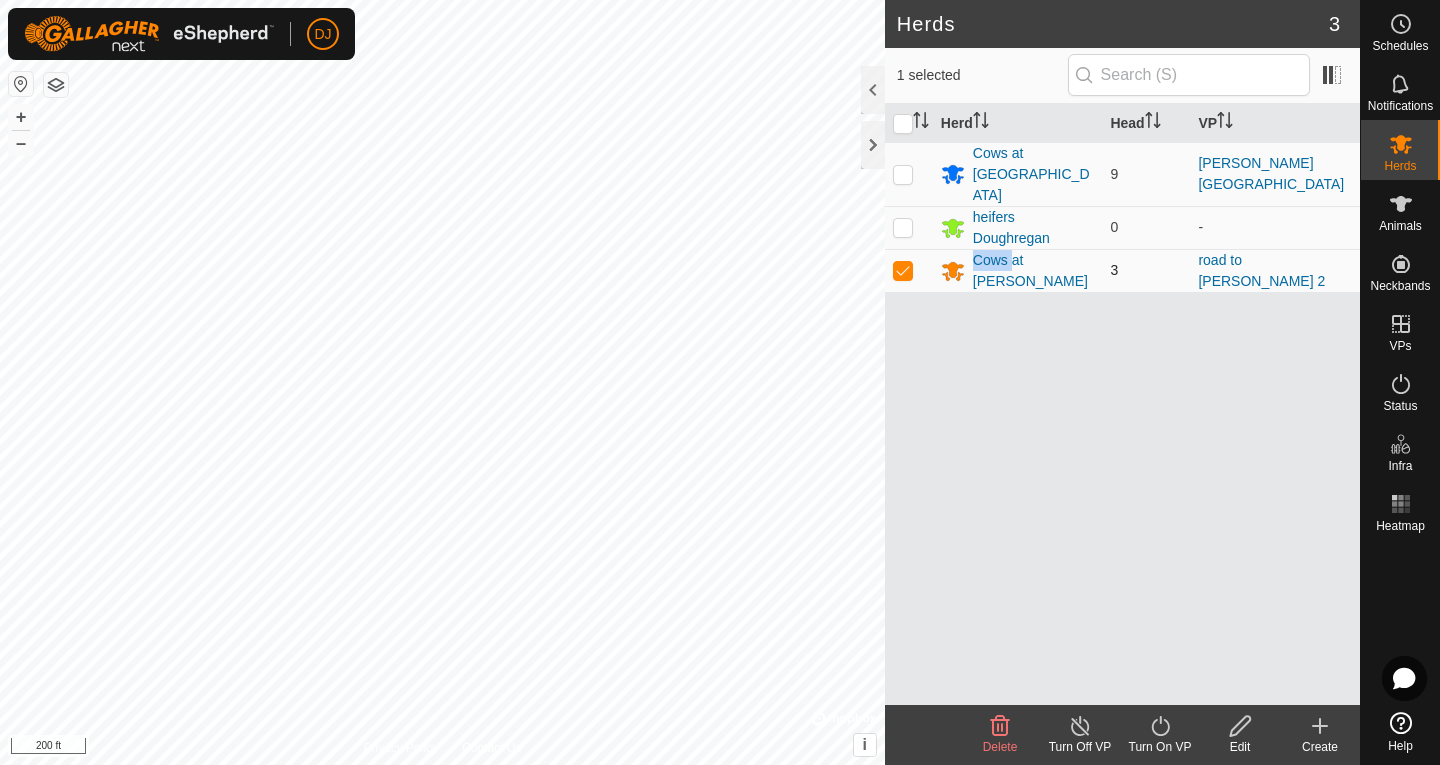 click at bounding box center [903, 270] 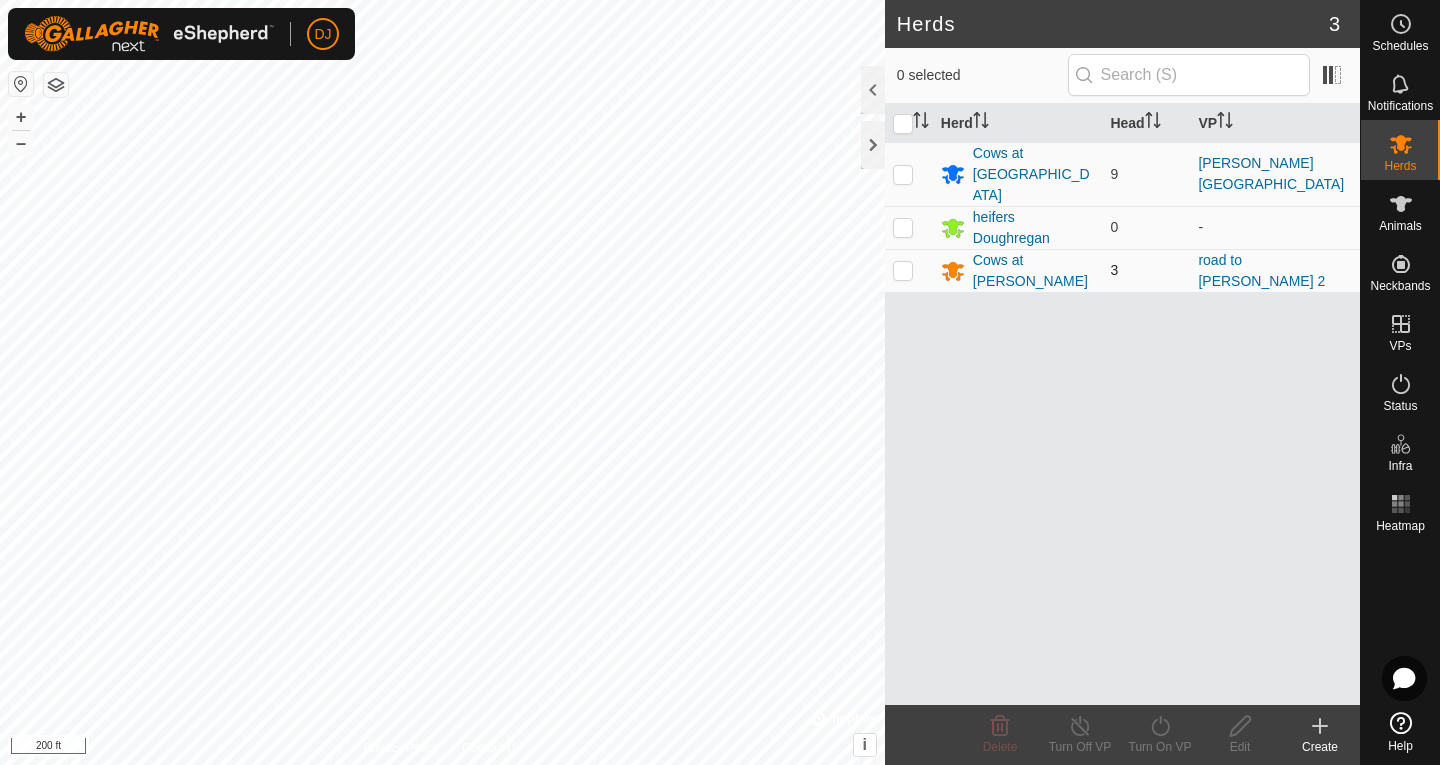 click at bounding box center [903, 270] 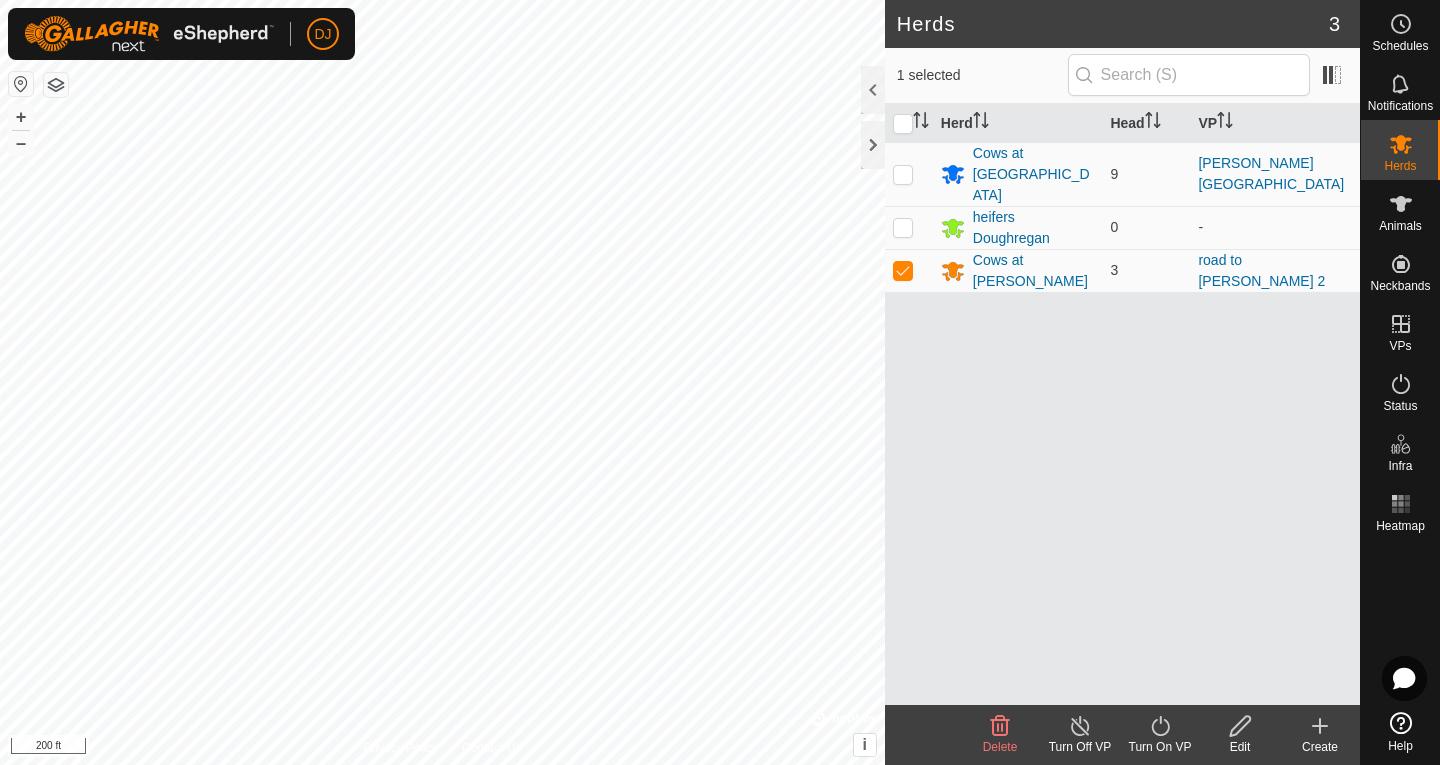click 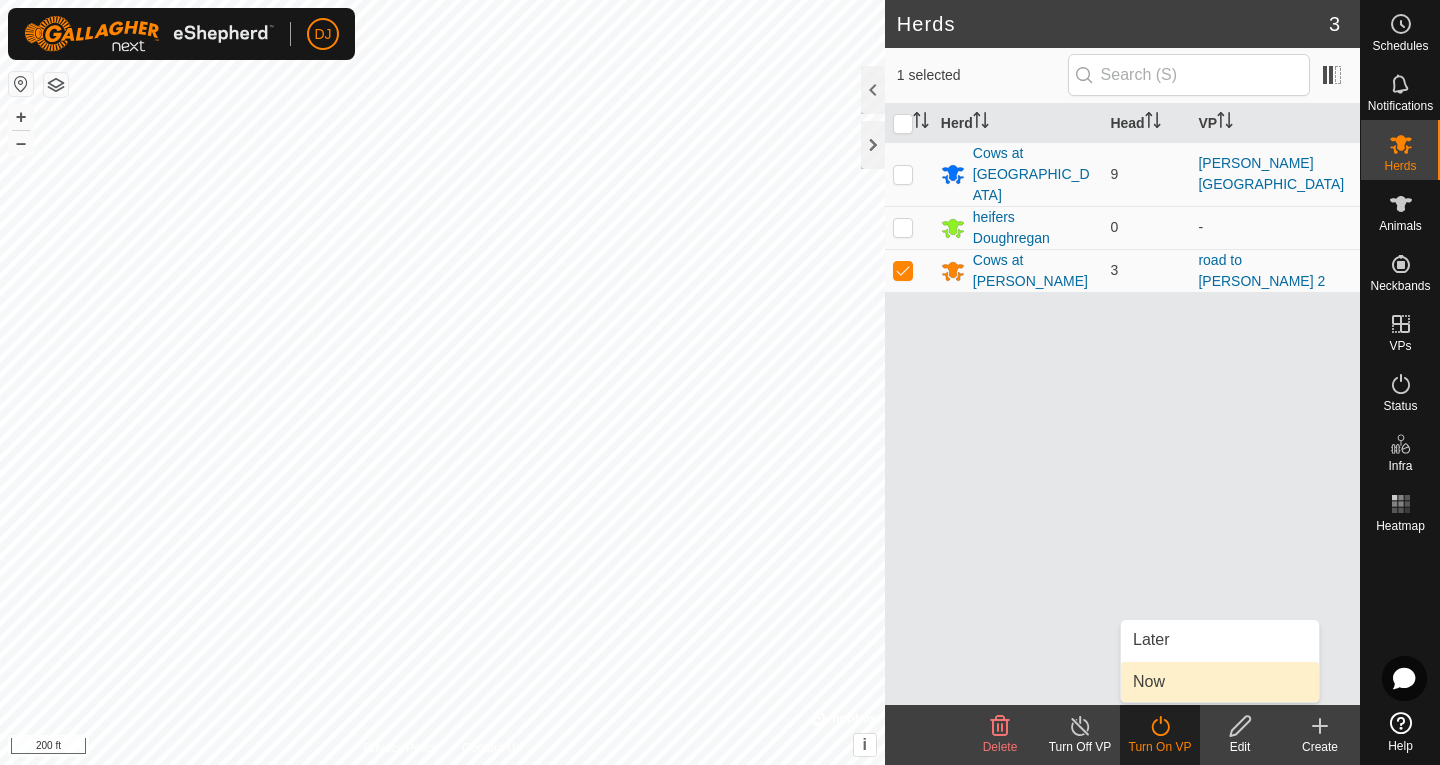 click on "Now" at bounding box center [1220, 682] 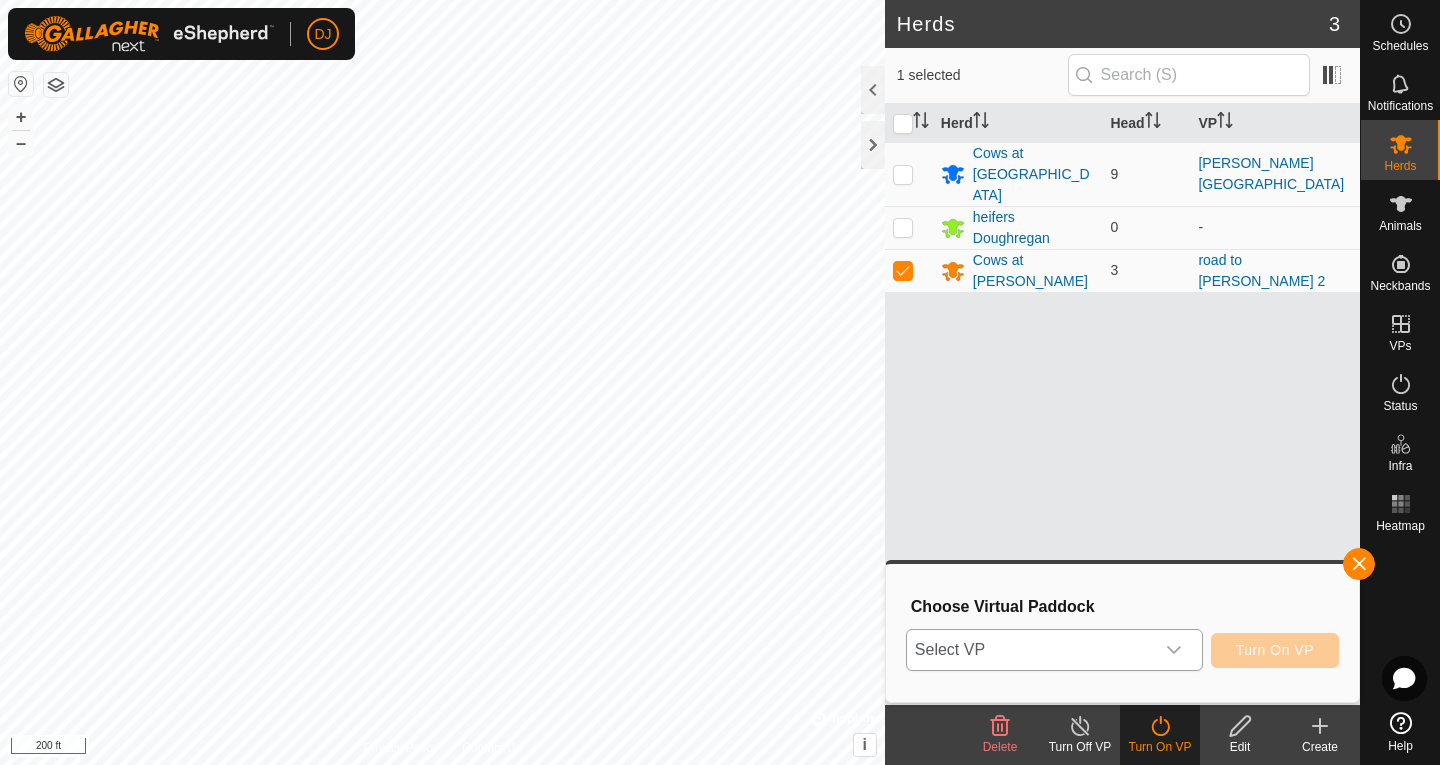 click at bounding box center [1174, 650] 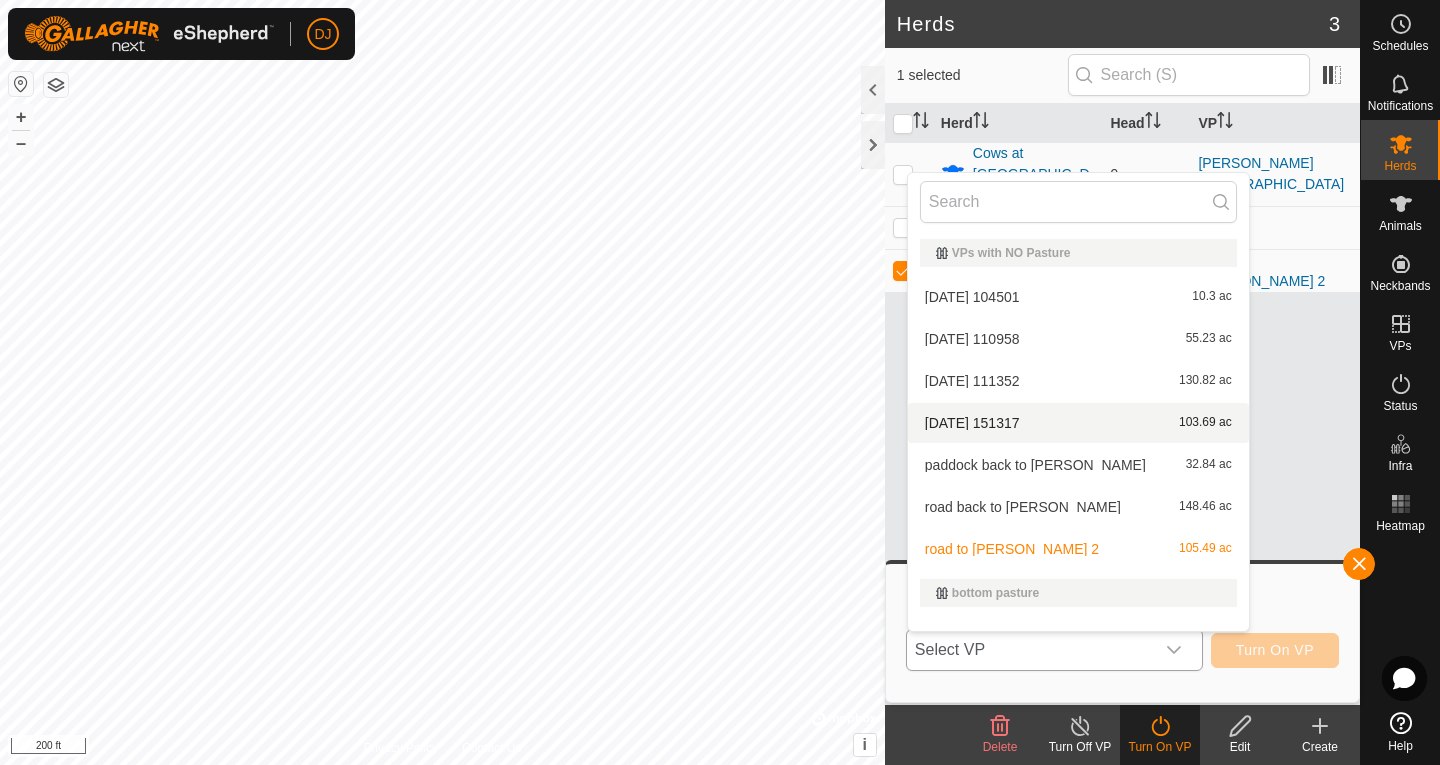 scroll, scrollTop: 26, scrollLeft: 0, axis: vertical 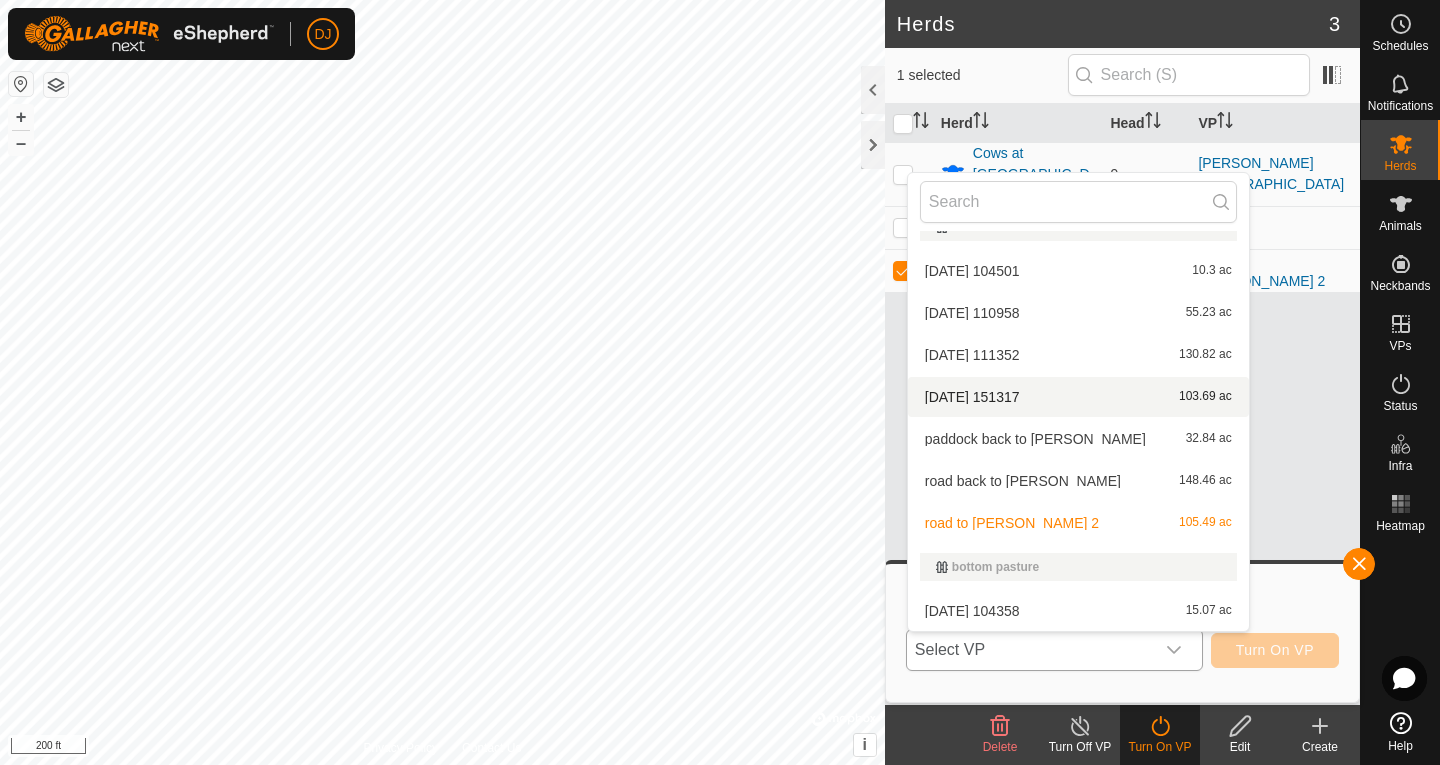 click on "[DATE] 151317  103.69 ac" at bounding box center (1078, 397) 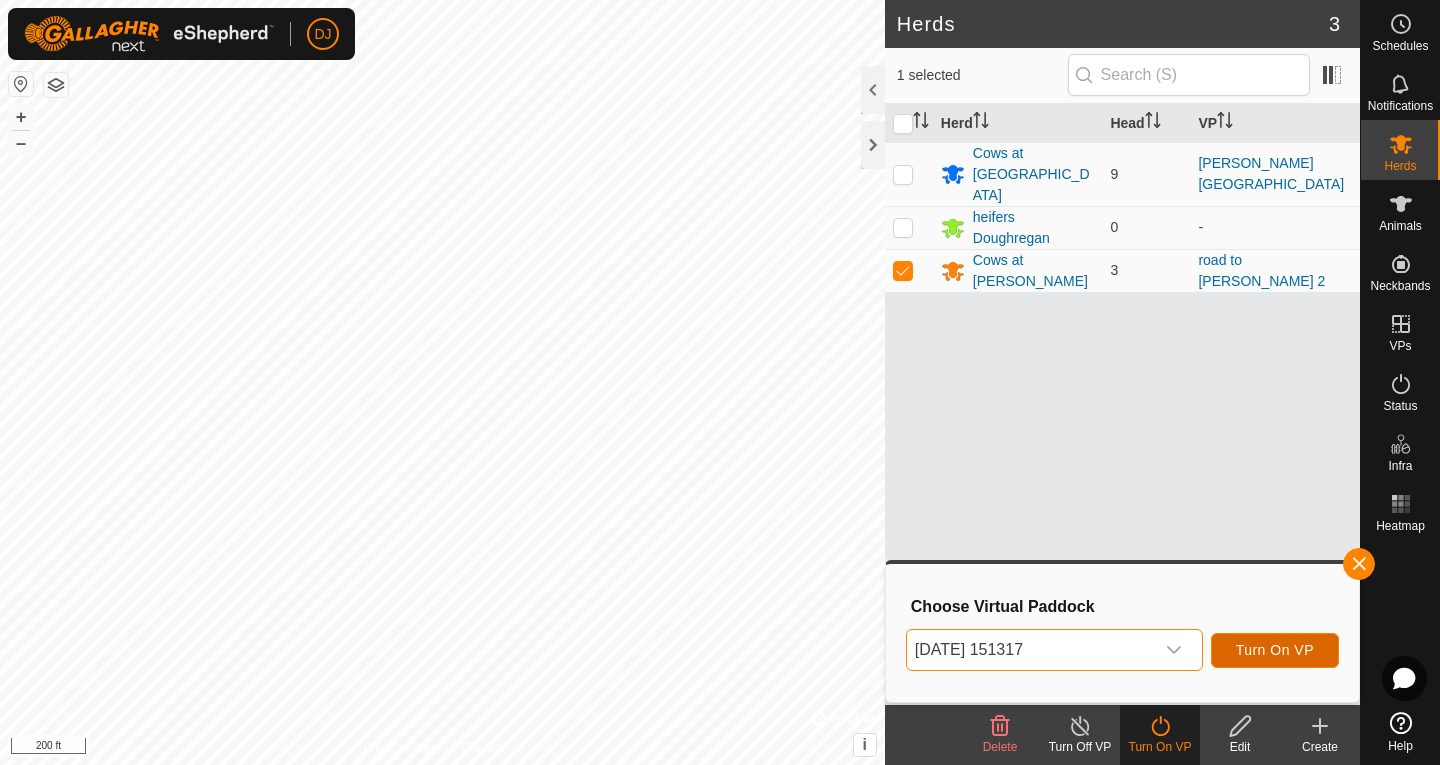 click on "Turn On VP" at bounding box center [1275, 650] 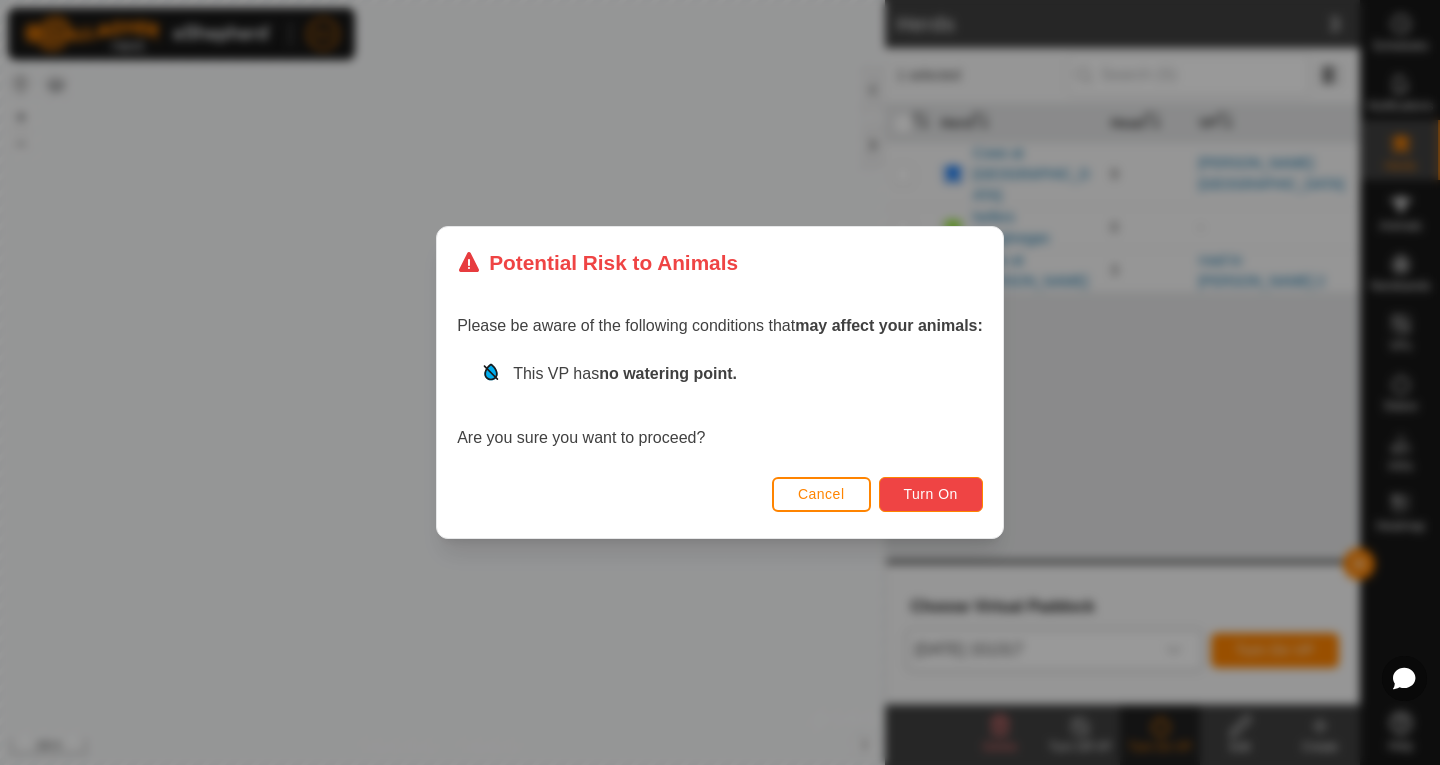 click on "Turn On" at bounding box center [931, 494] 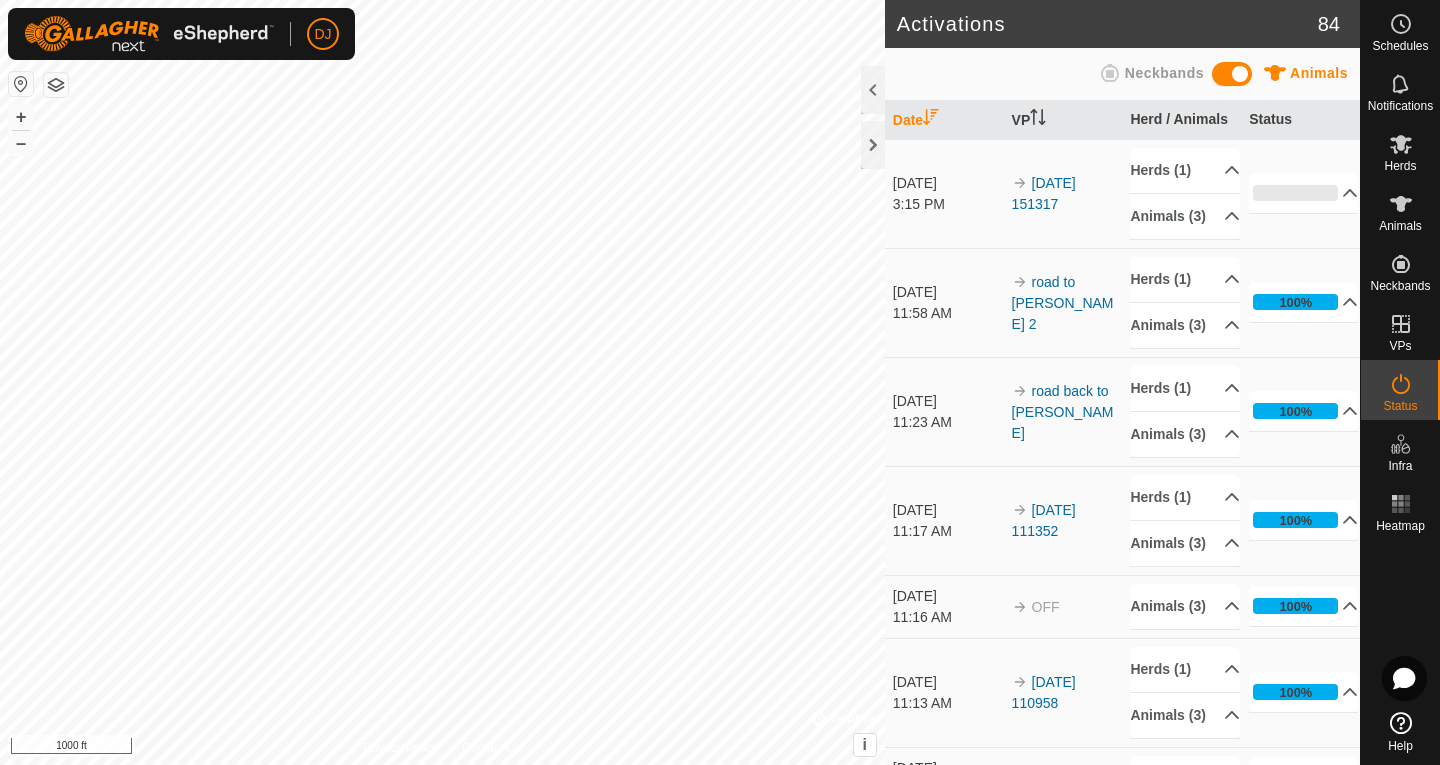 scroll, scrollTop: 0, scrollLeft: 0, axis: both 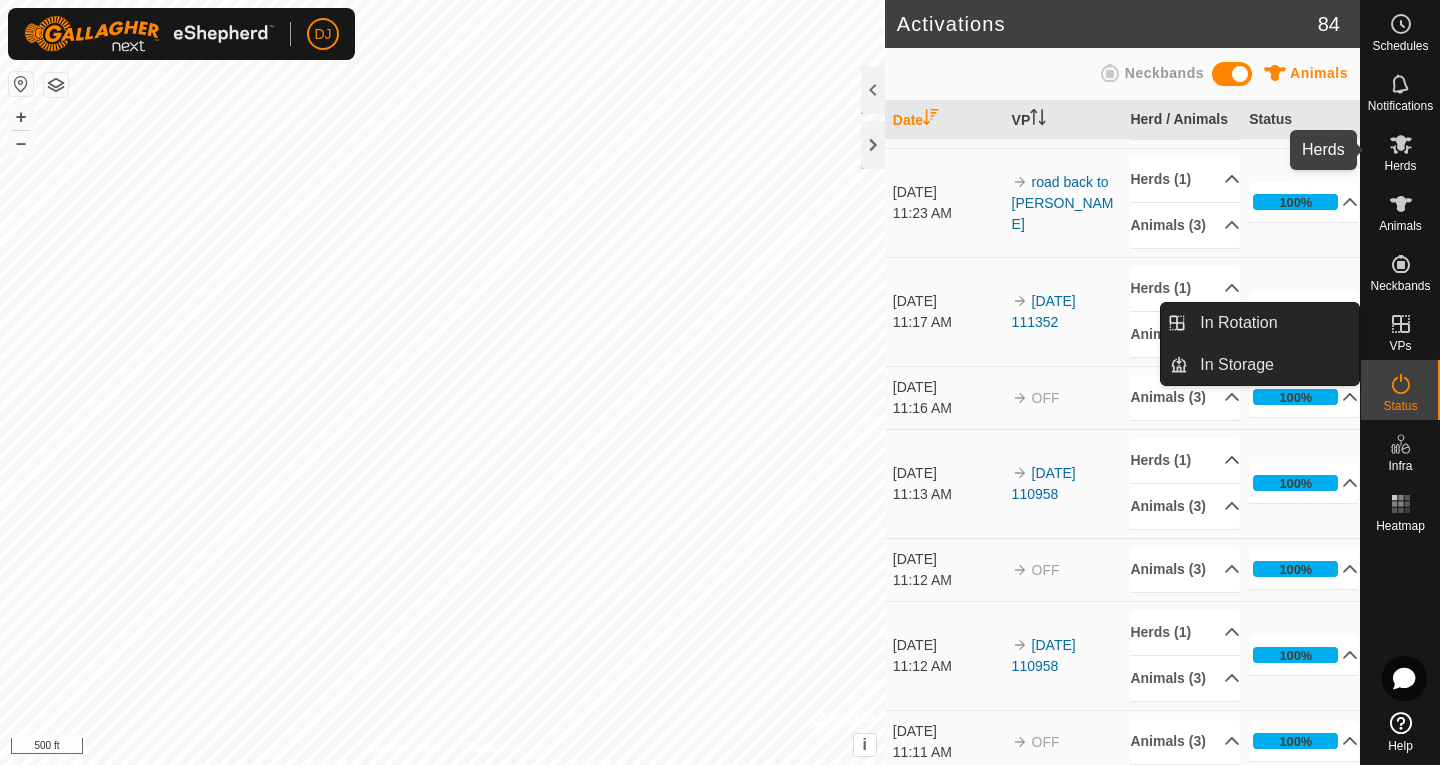 click at bounding box center (1401, 144) 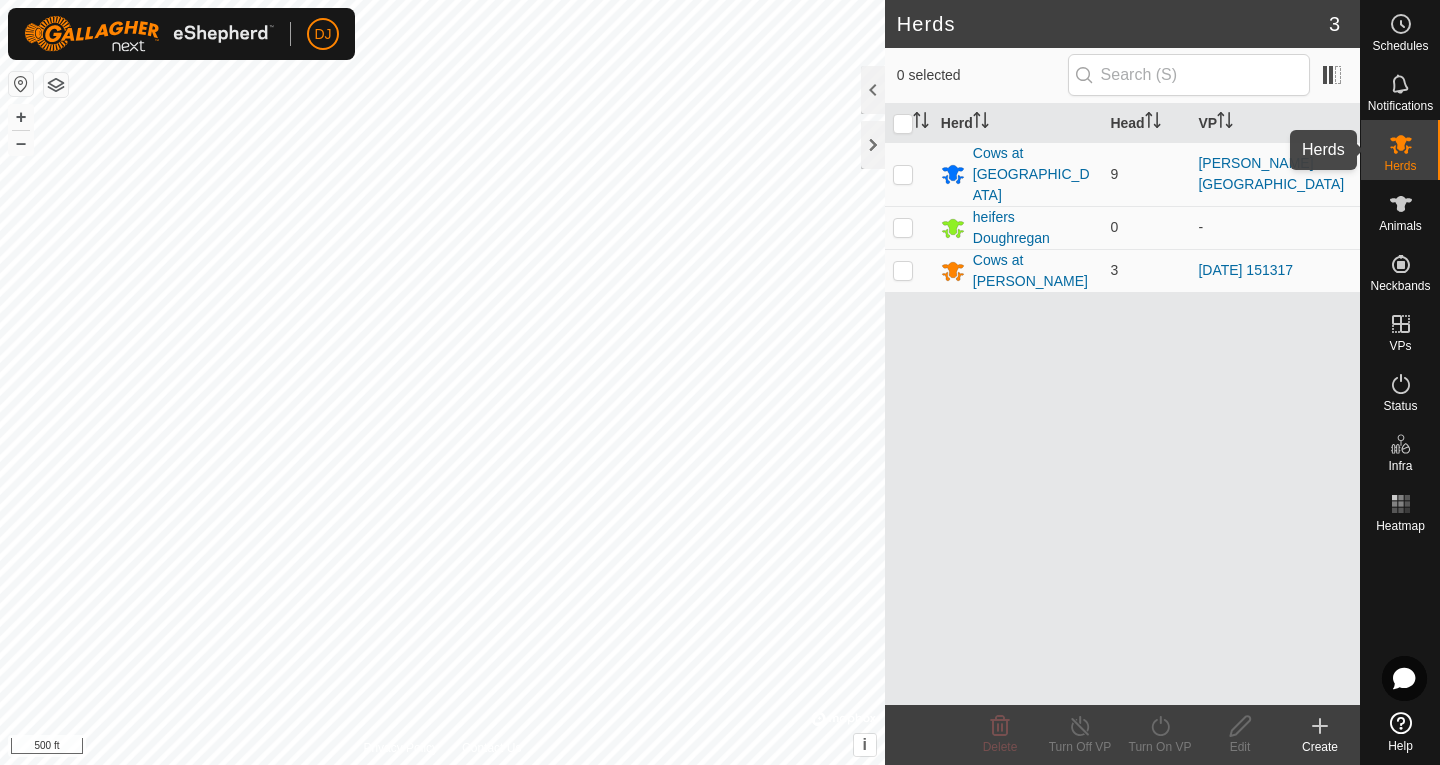 click at bounding box center (1401, 144) 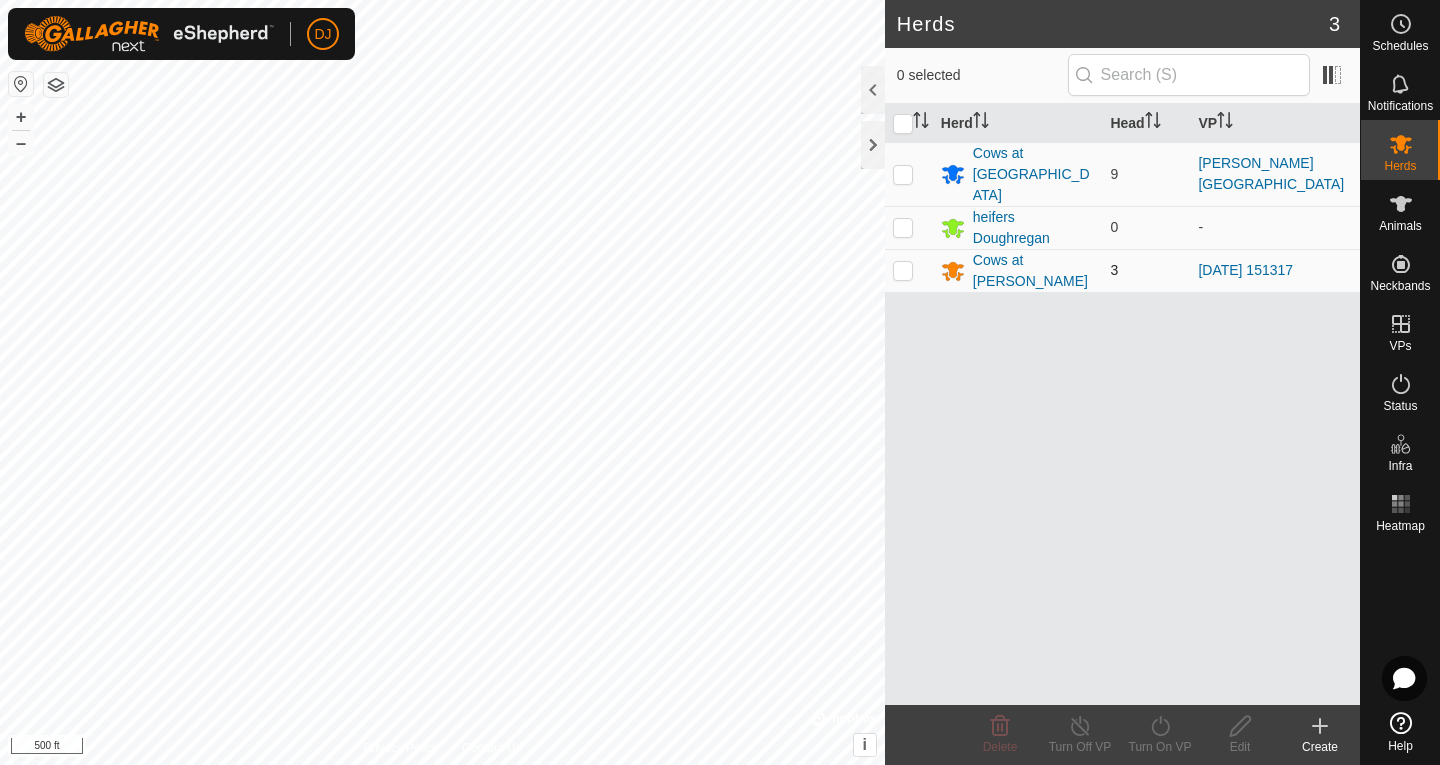 click at bounding box center (903, 270) 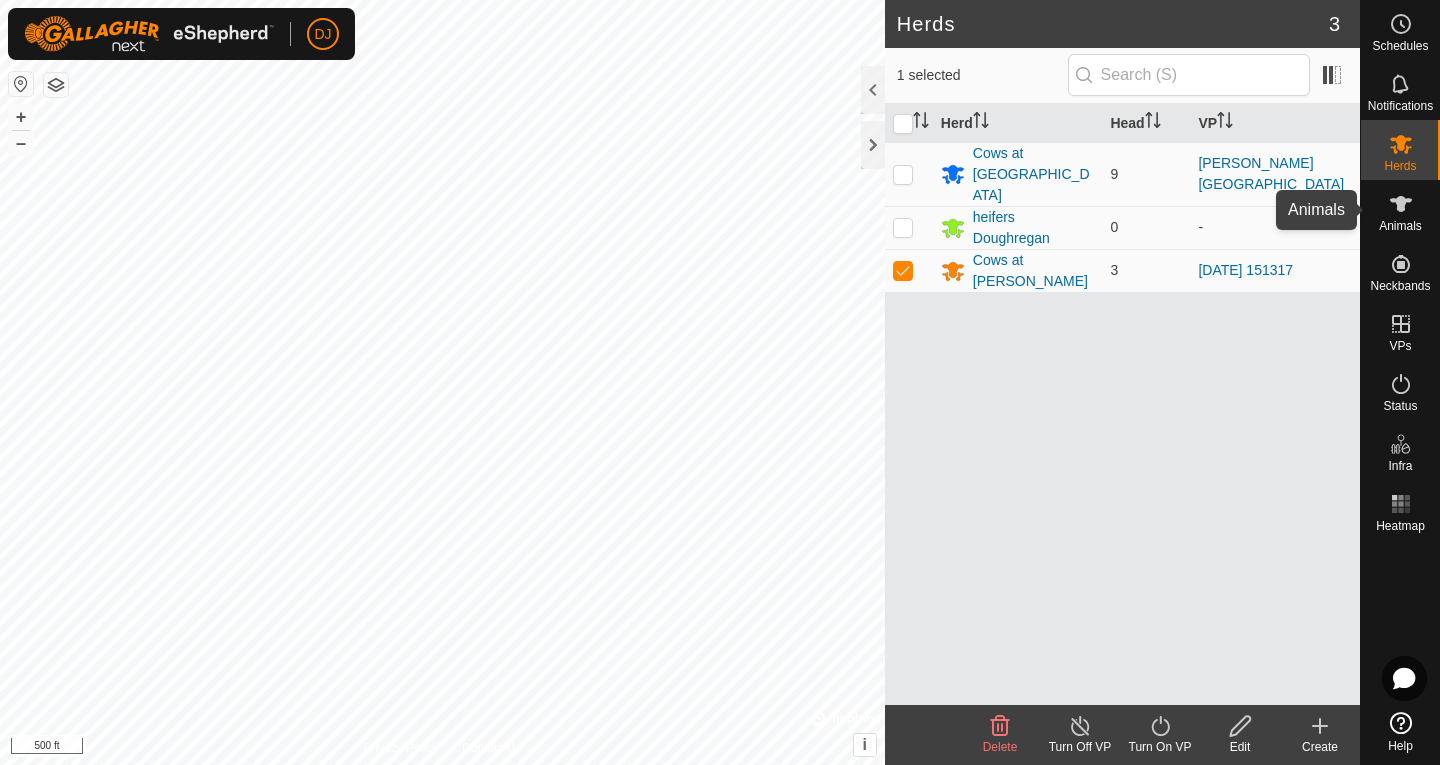 click at bounding box center [1401, 204] 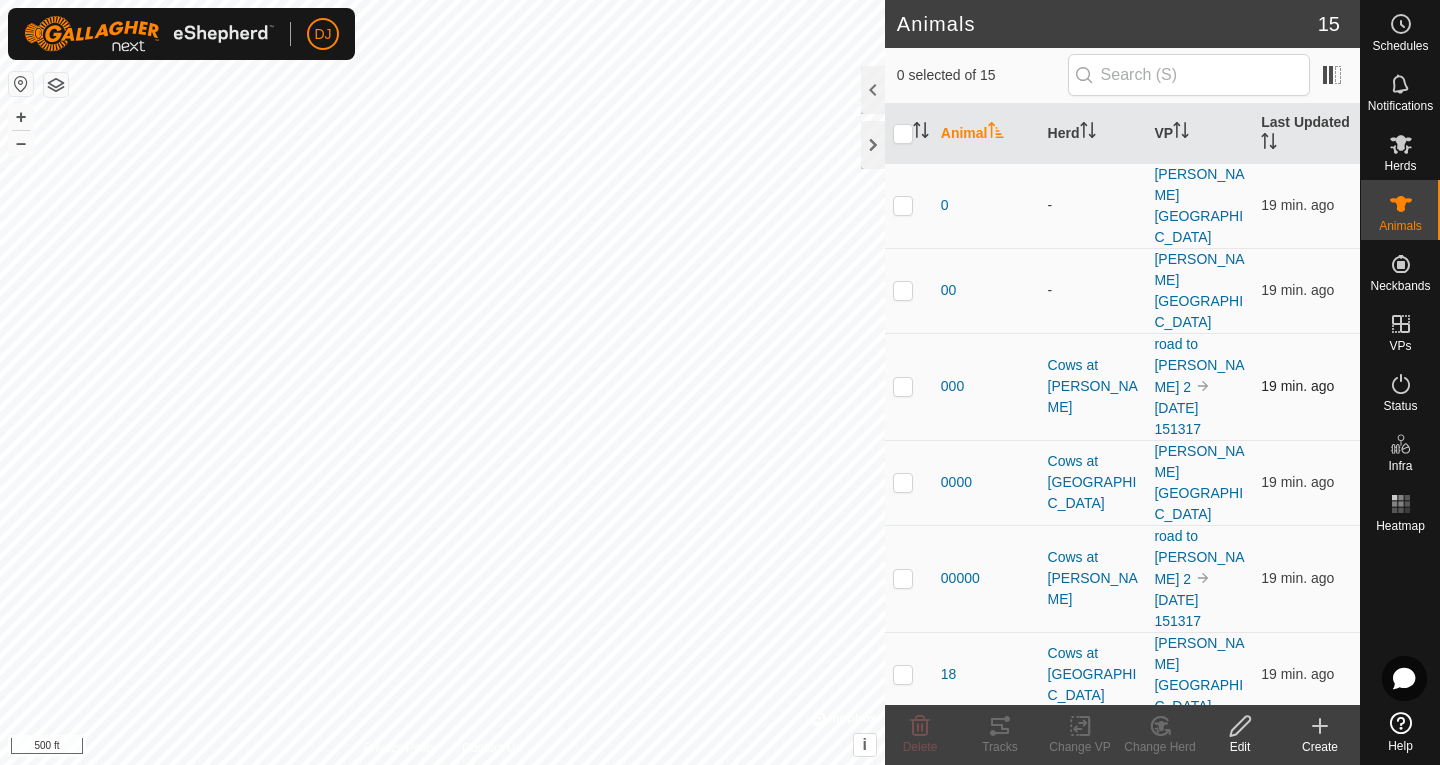 click at bounding box center (903, 386) 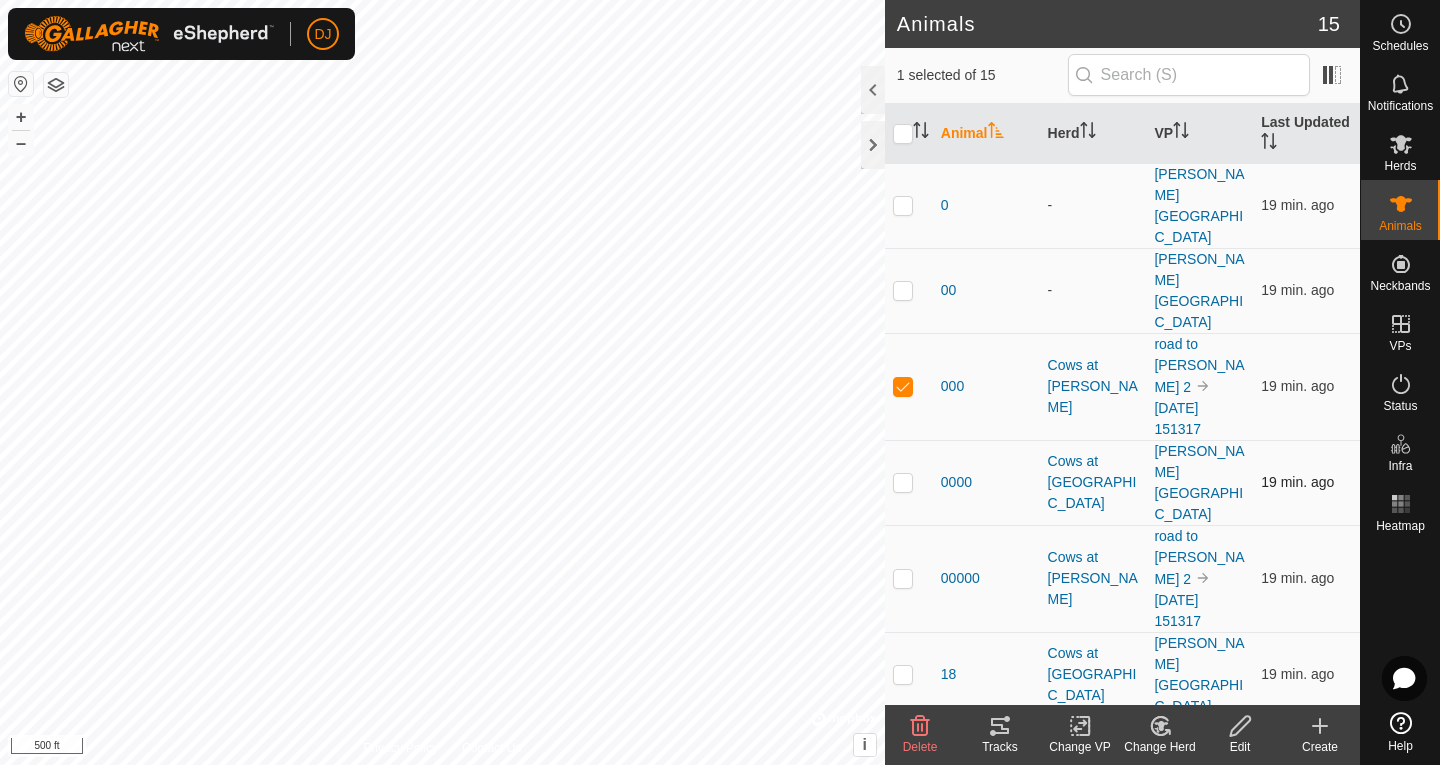 click at bounding box center [903, 482] 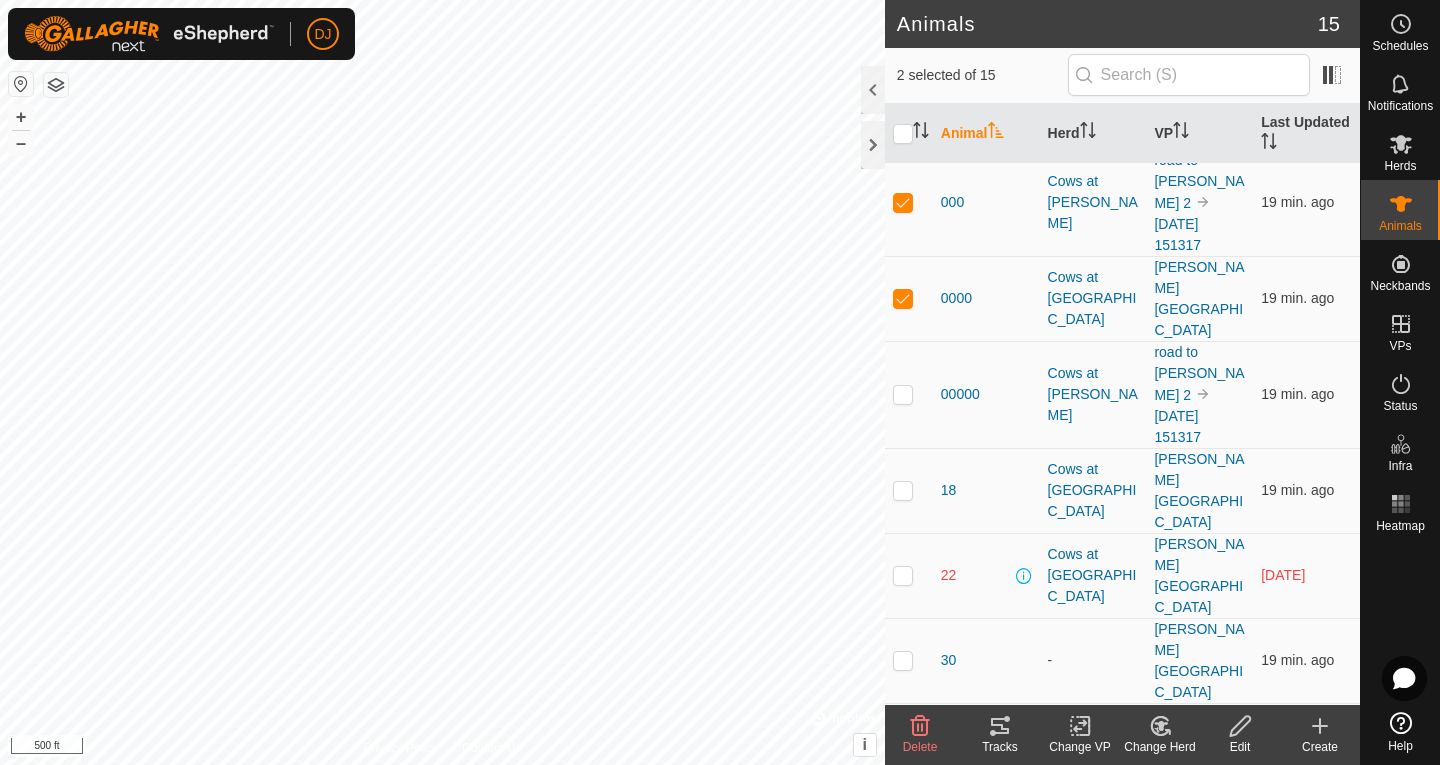 scroll, scrollTop: 187, scrollLeft: 0, axis: vertical 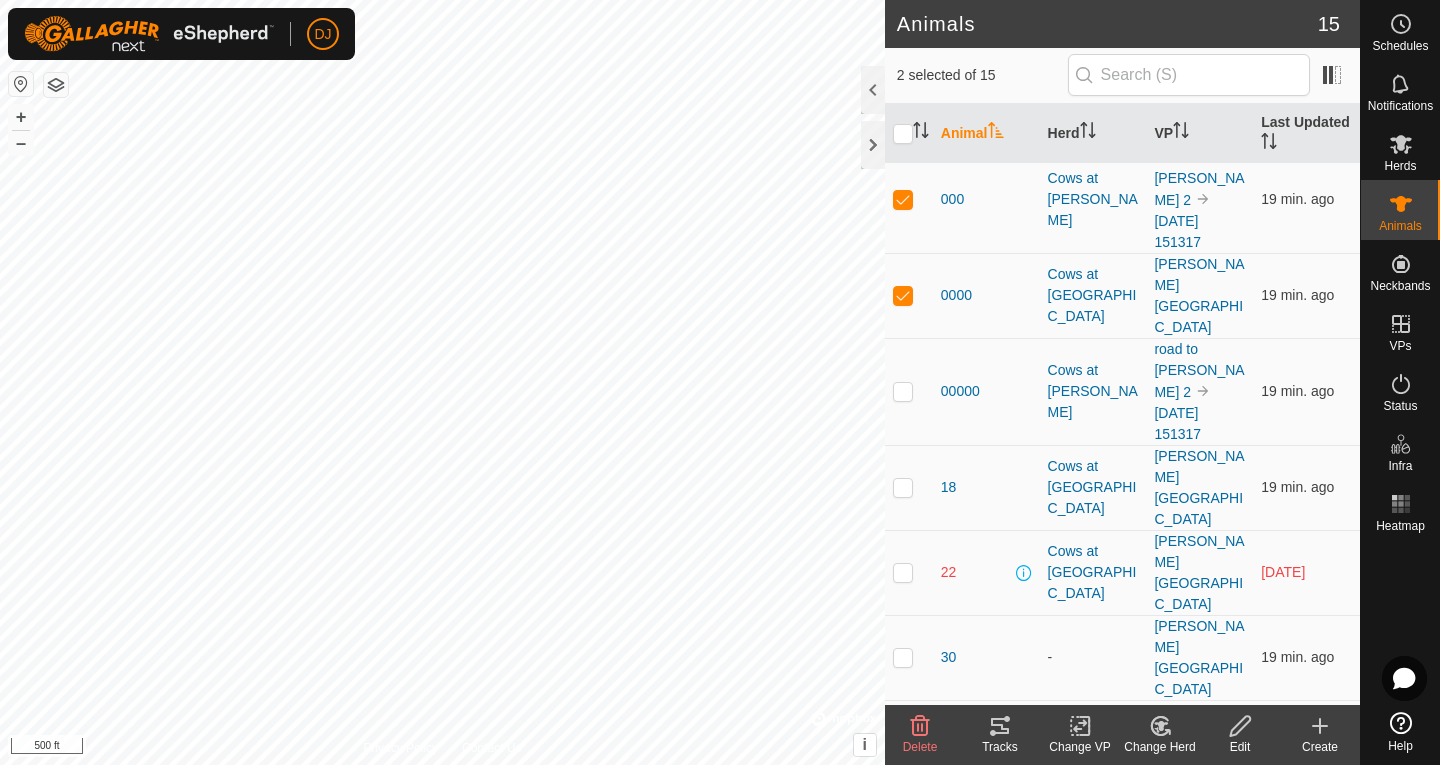 click at bounding box center (903, 1008) 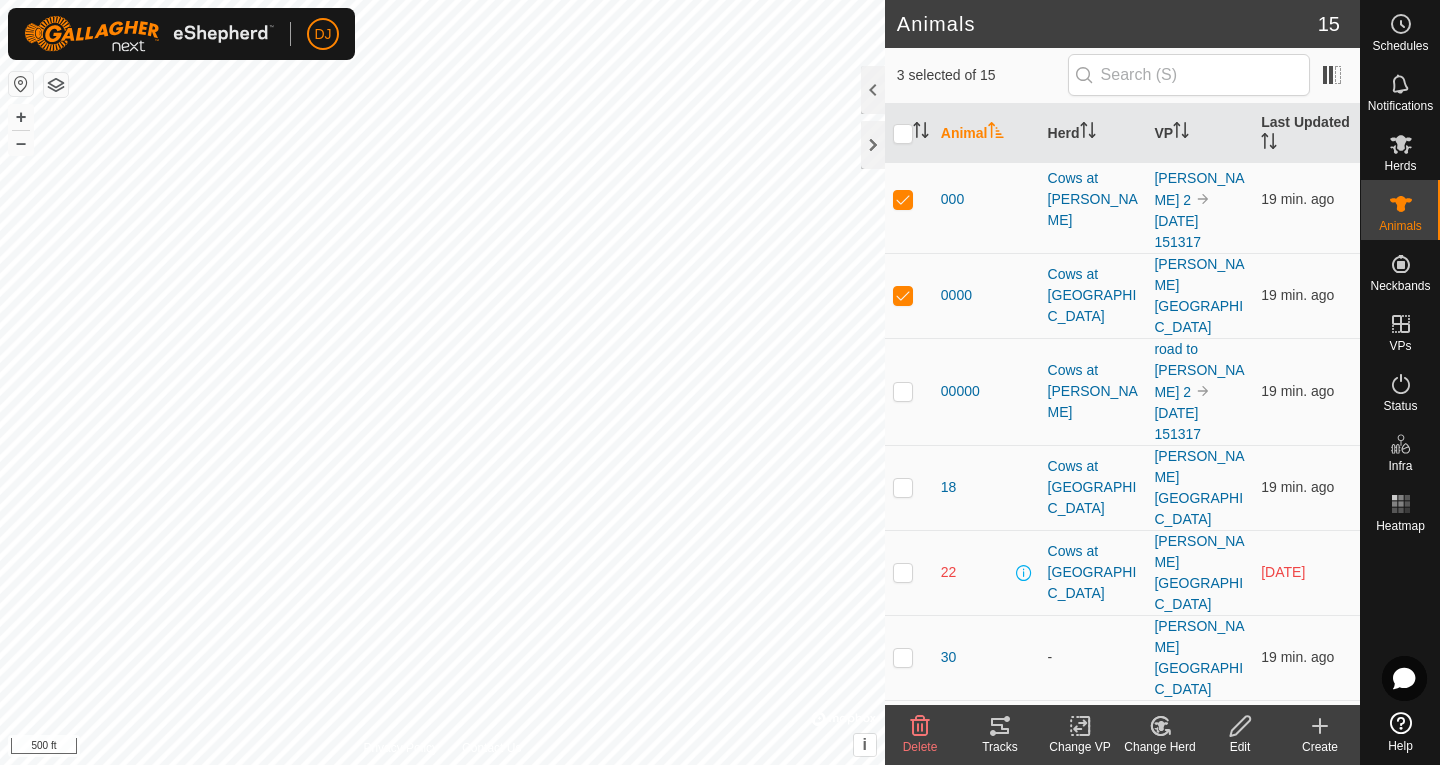 click 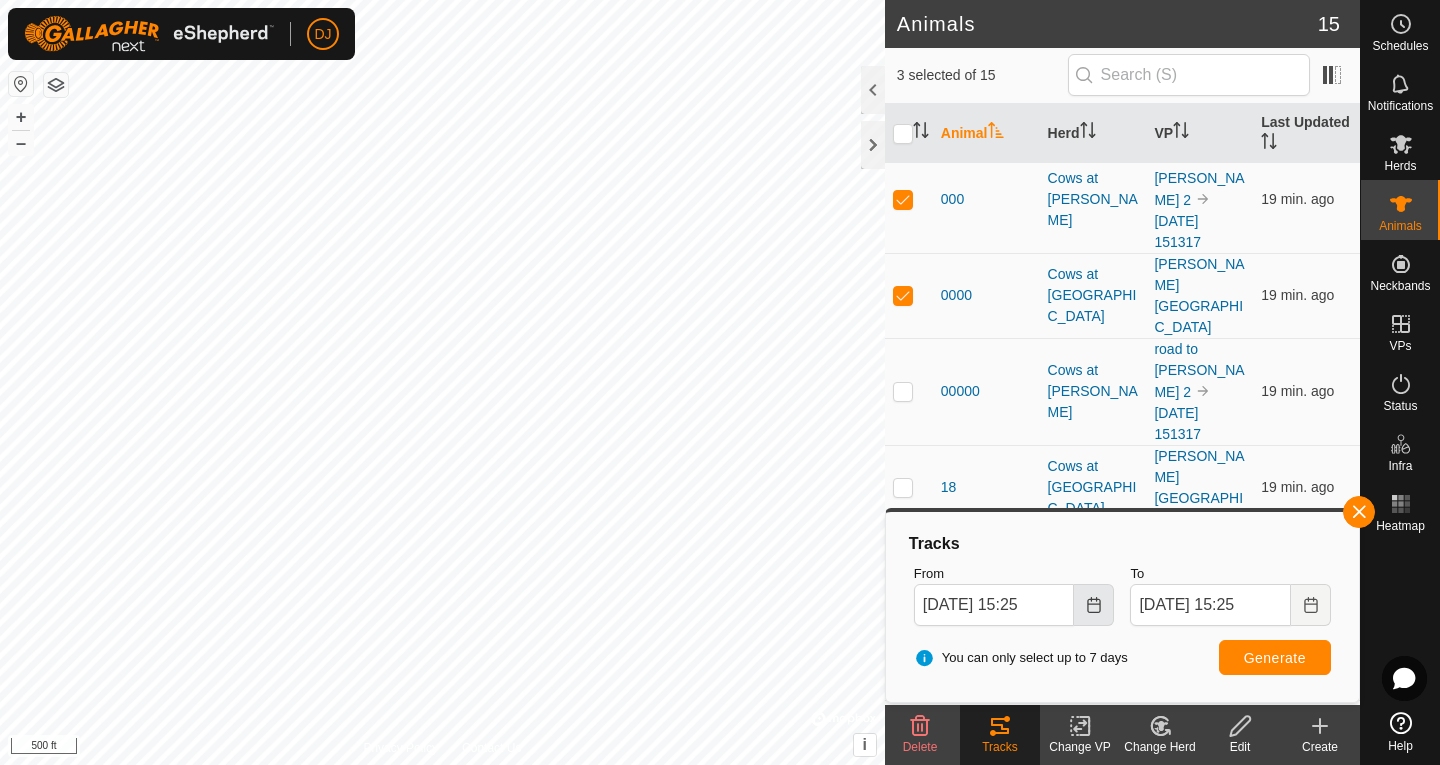 click 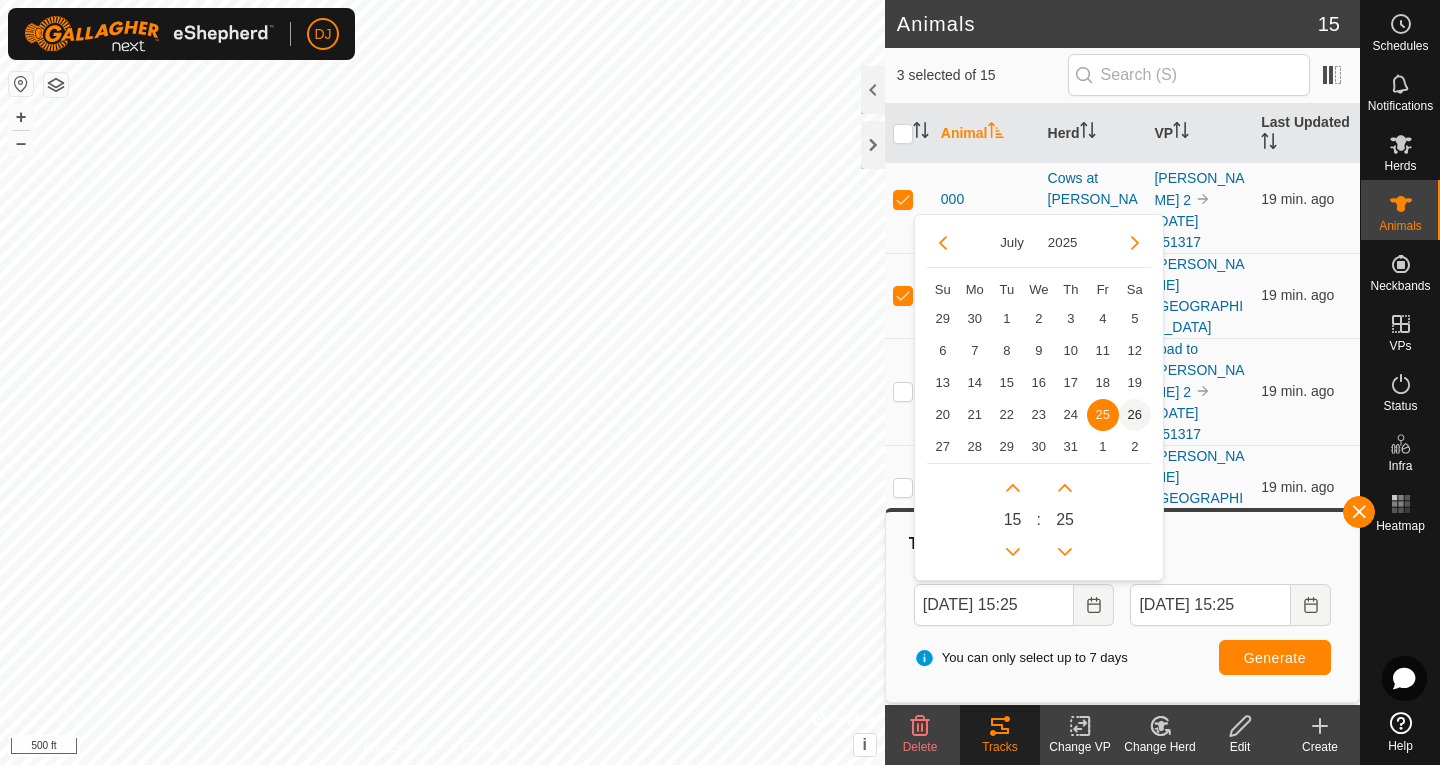 click on "26" at bounding box center [1135, 415] 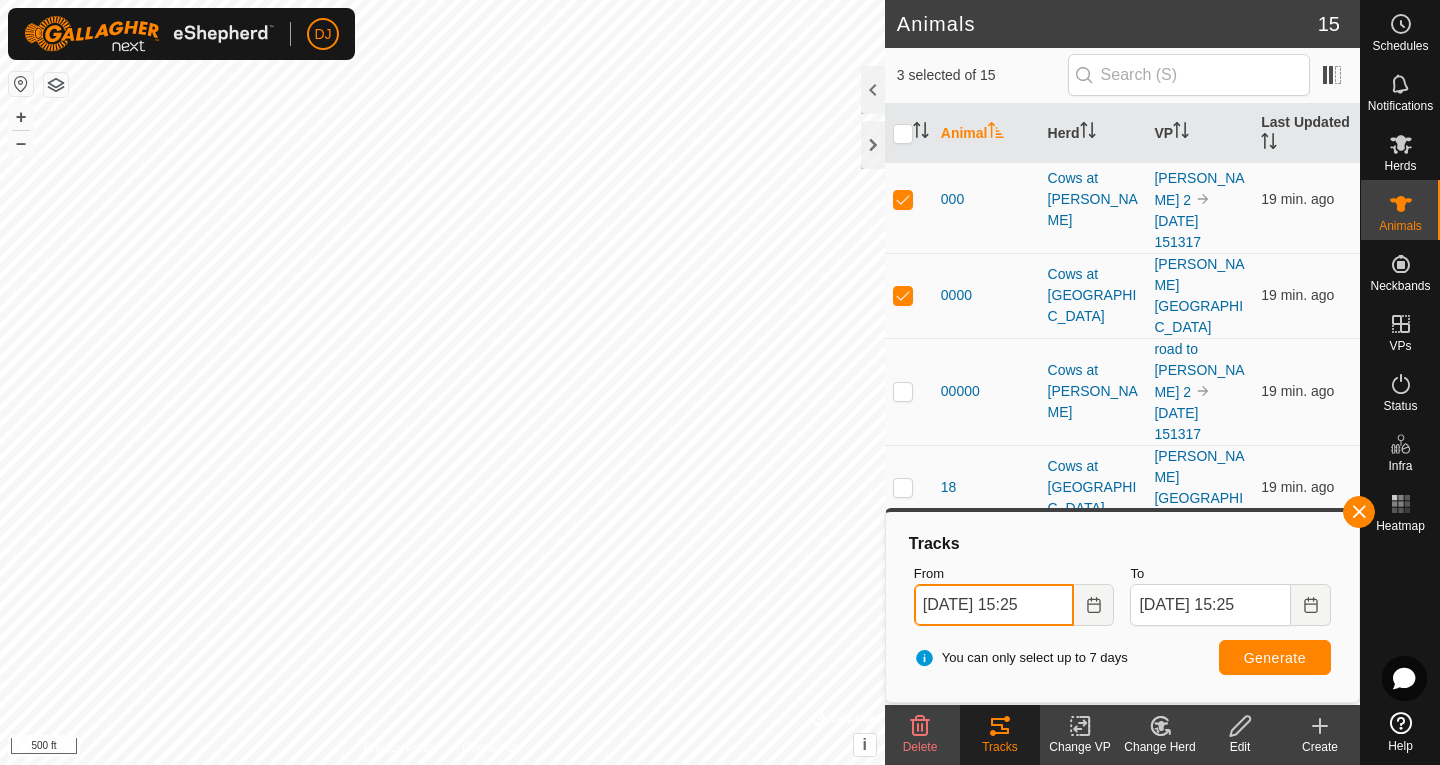 click on "Jul 26, 2025 15:25" at bounding box center [994, 605] 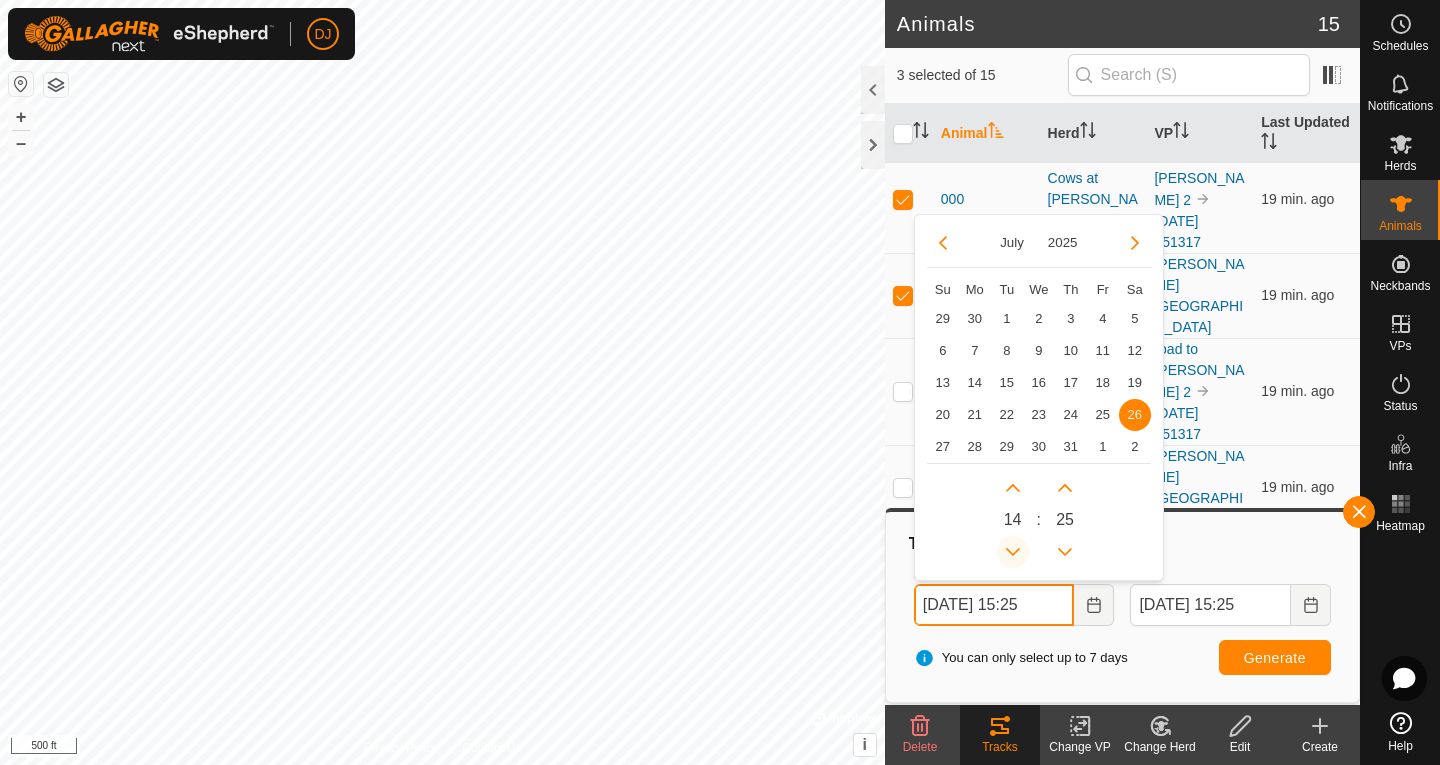 click at bounding box center (1013, 552) 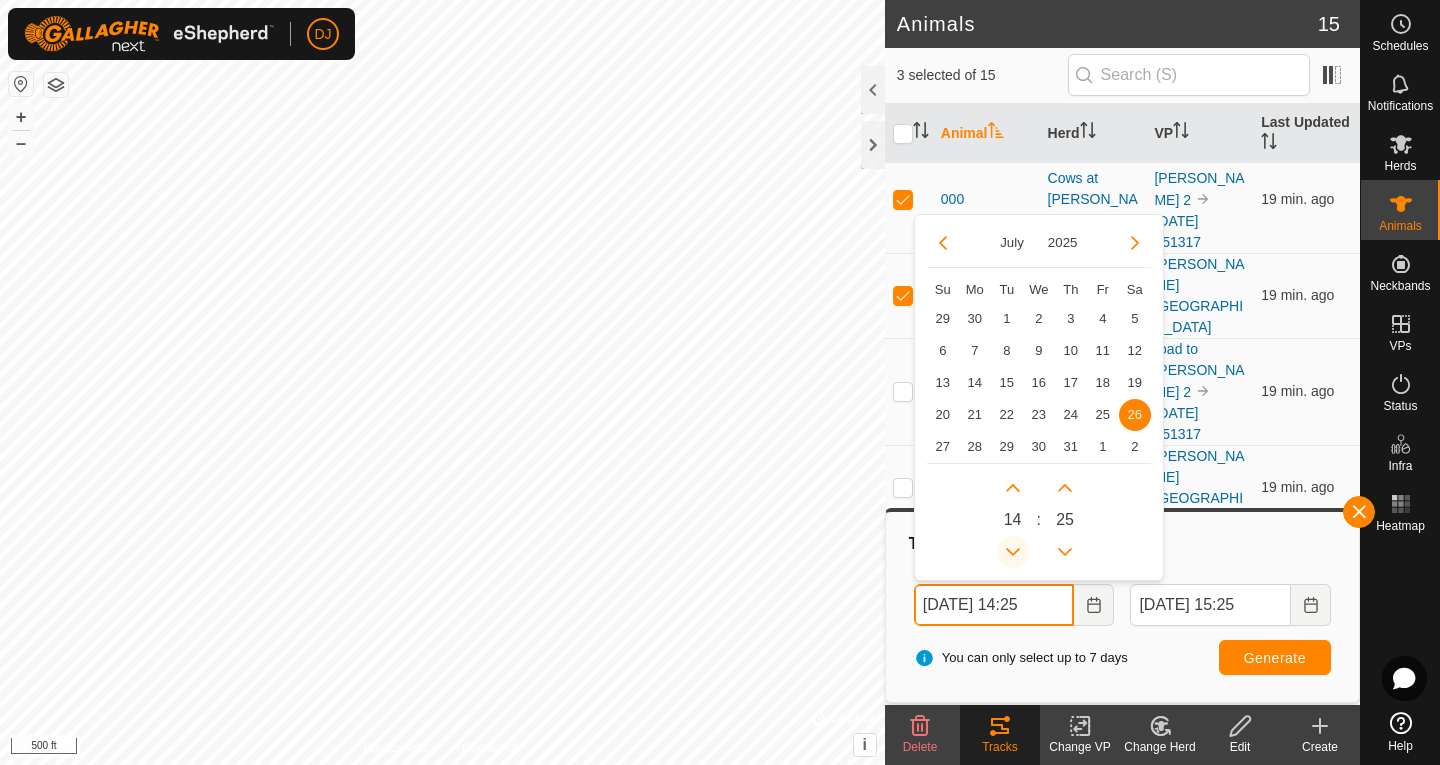 click at bounding box center [1013, 552] 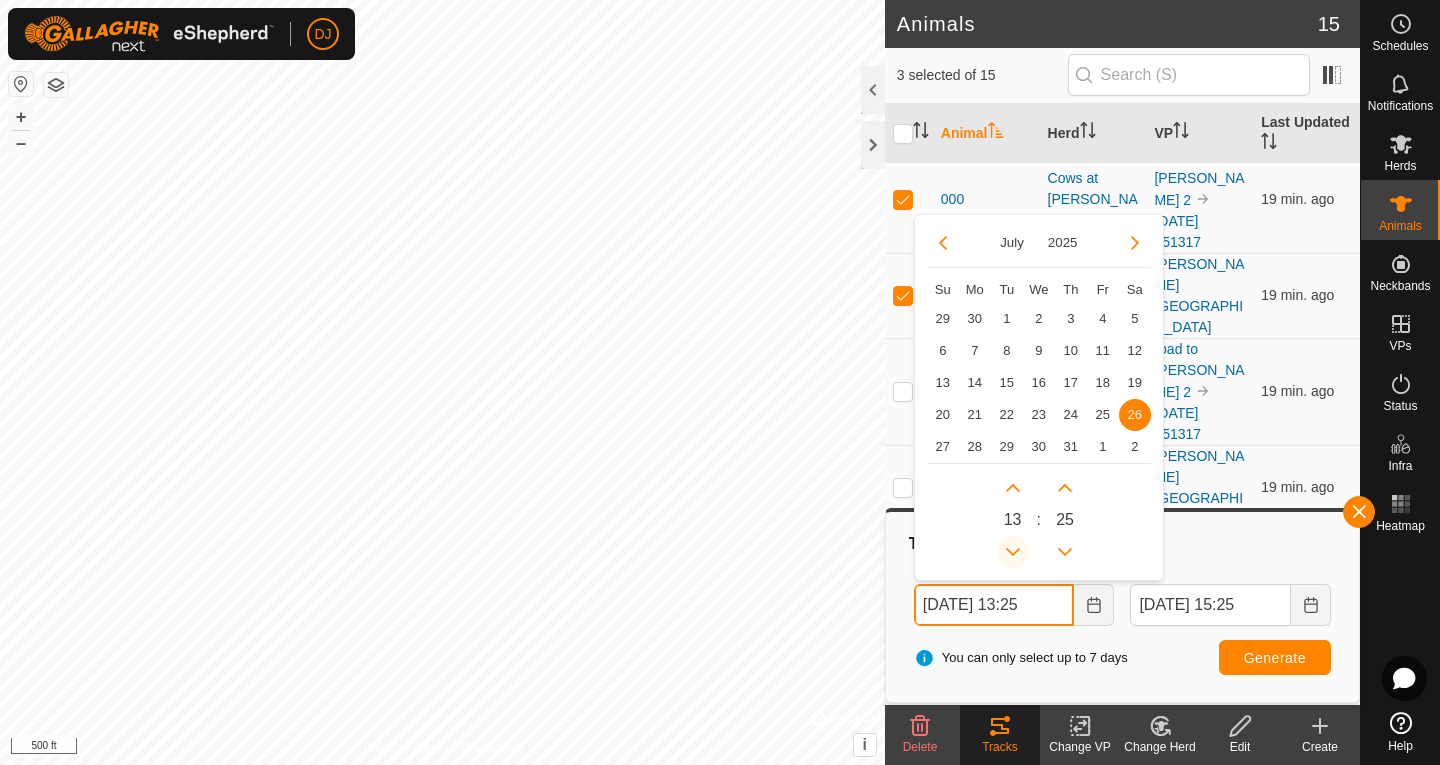 click at bounding box center (1013, 552) 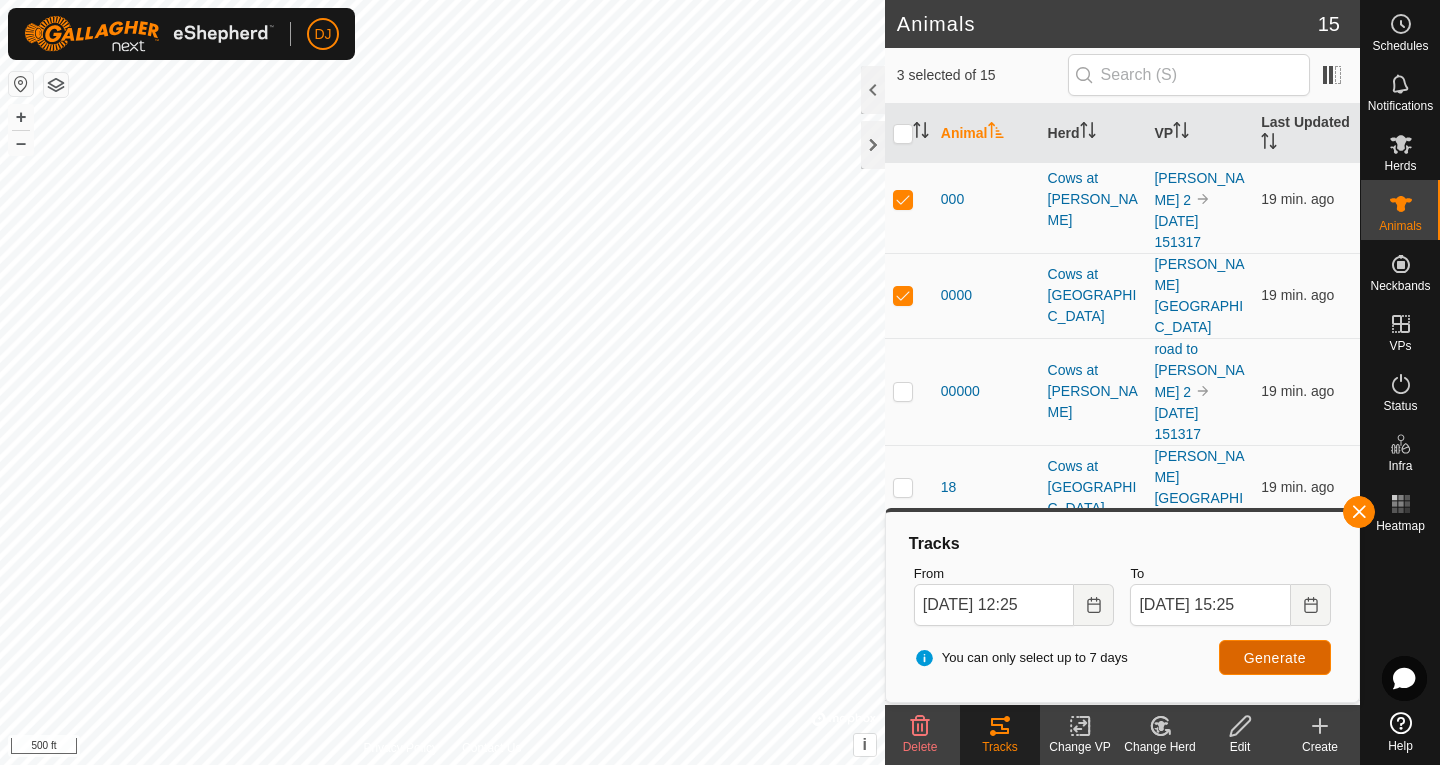 click on "Generate" at bounding box center [1275, 658] 